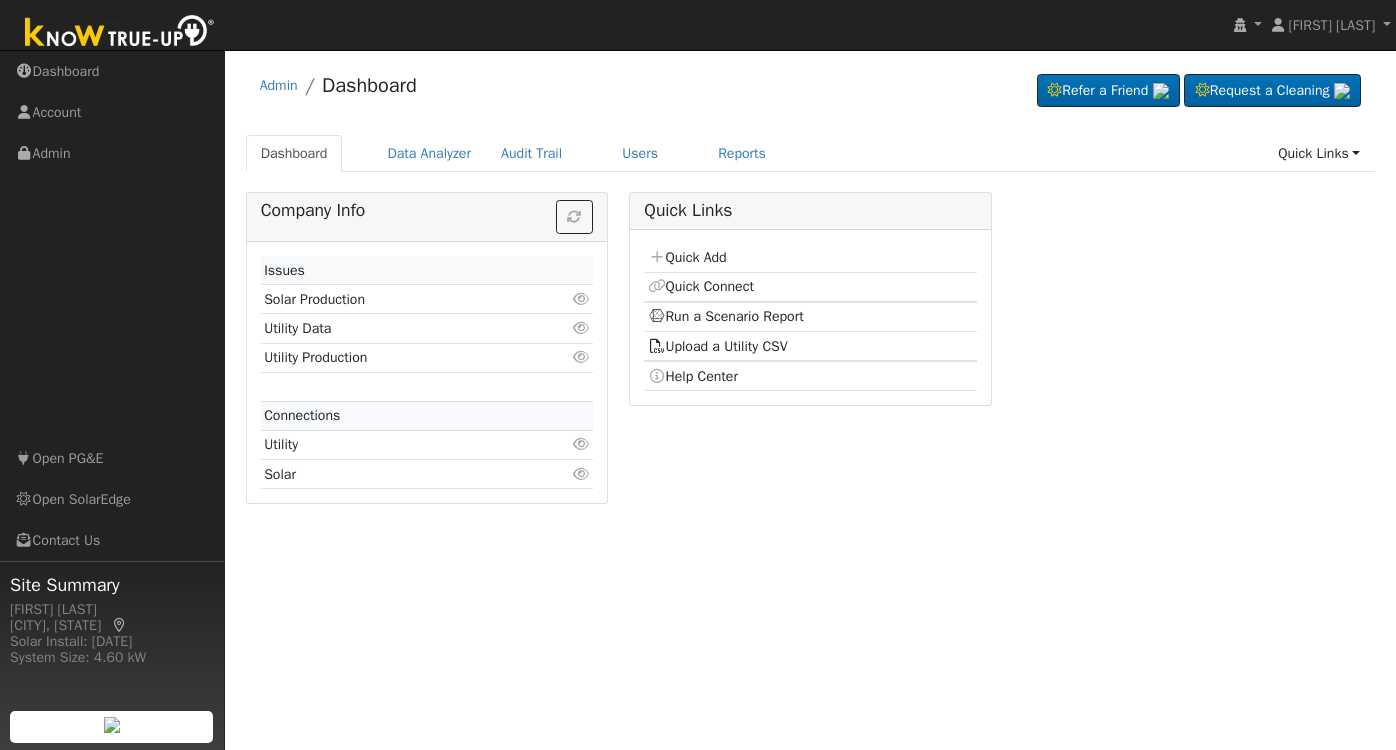 scroll, scrollTop: 0, scrollLeft: 0, axis: both 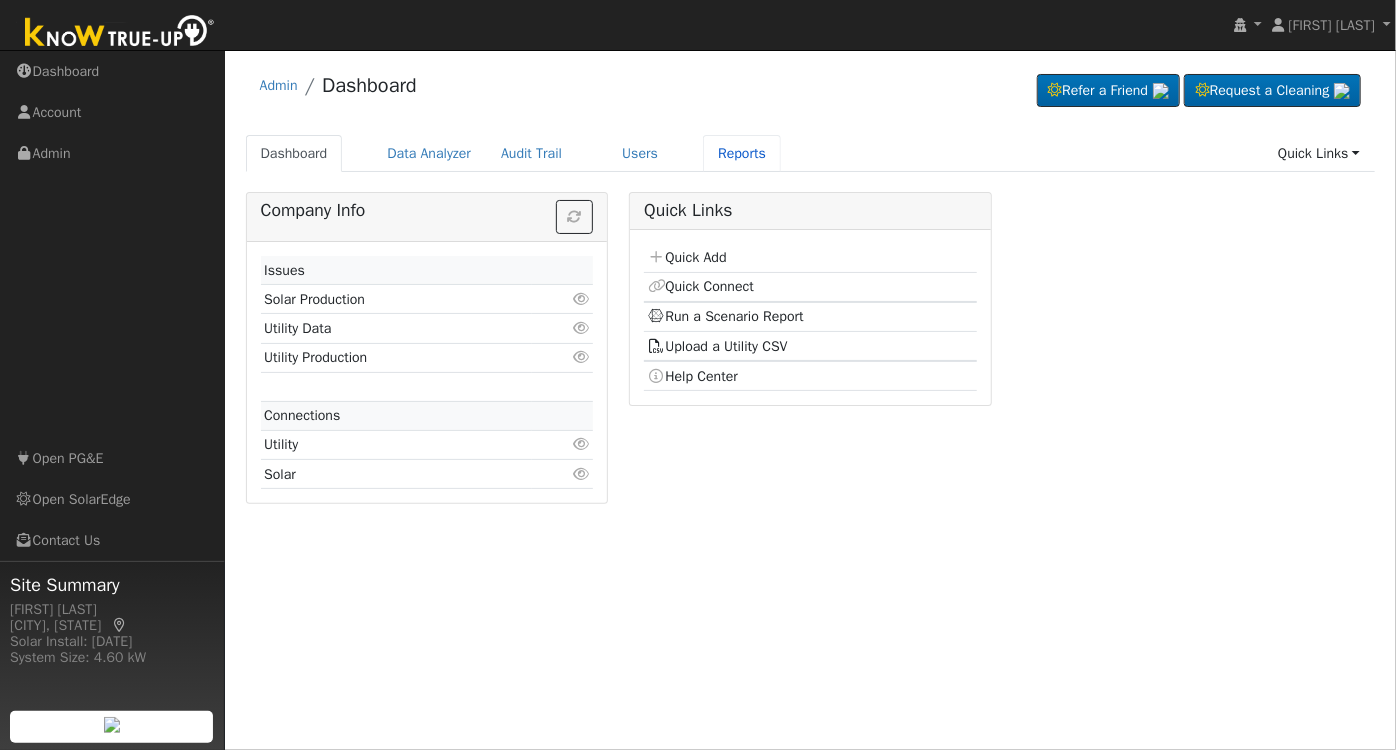 click on "Reports" at bounding box center [742, 153] 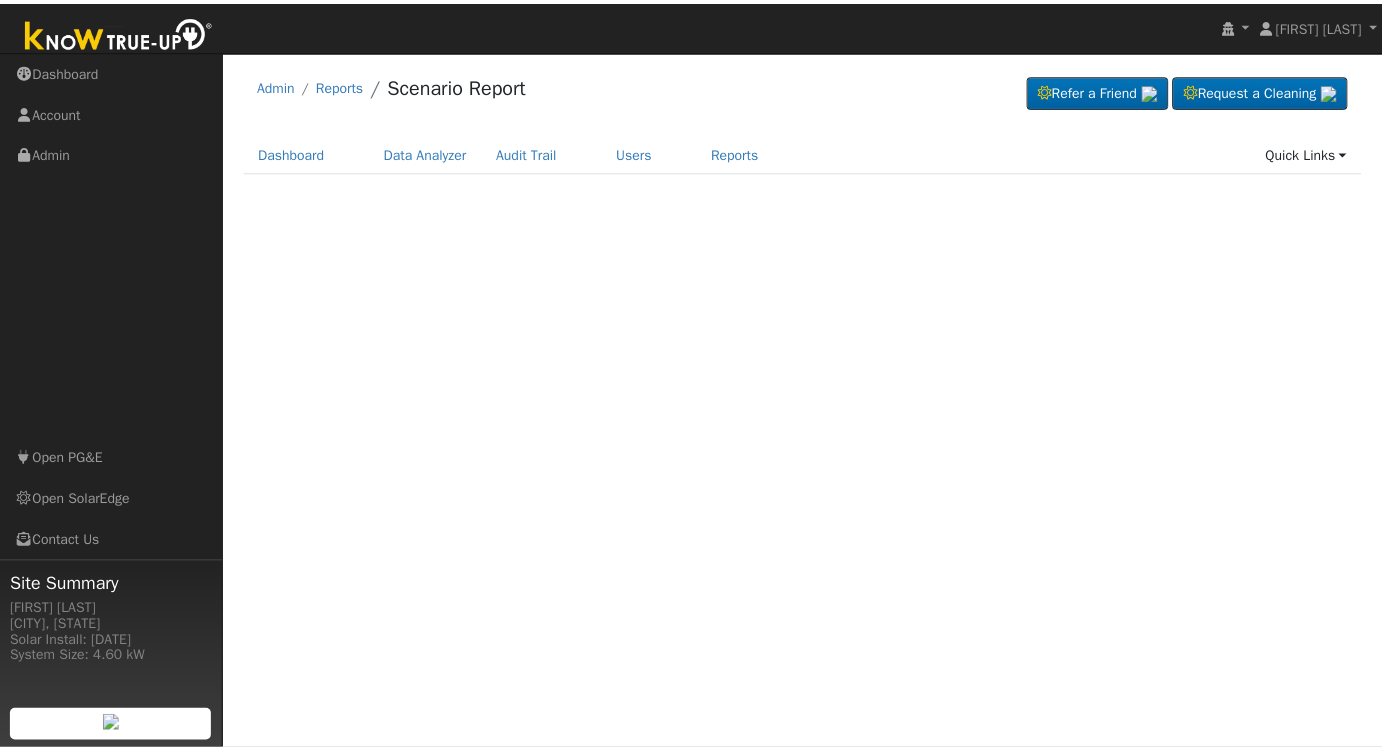 scroll, scrollTop: 0, scrollLeft: 0, axis: both 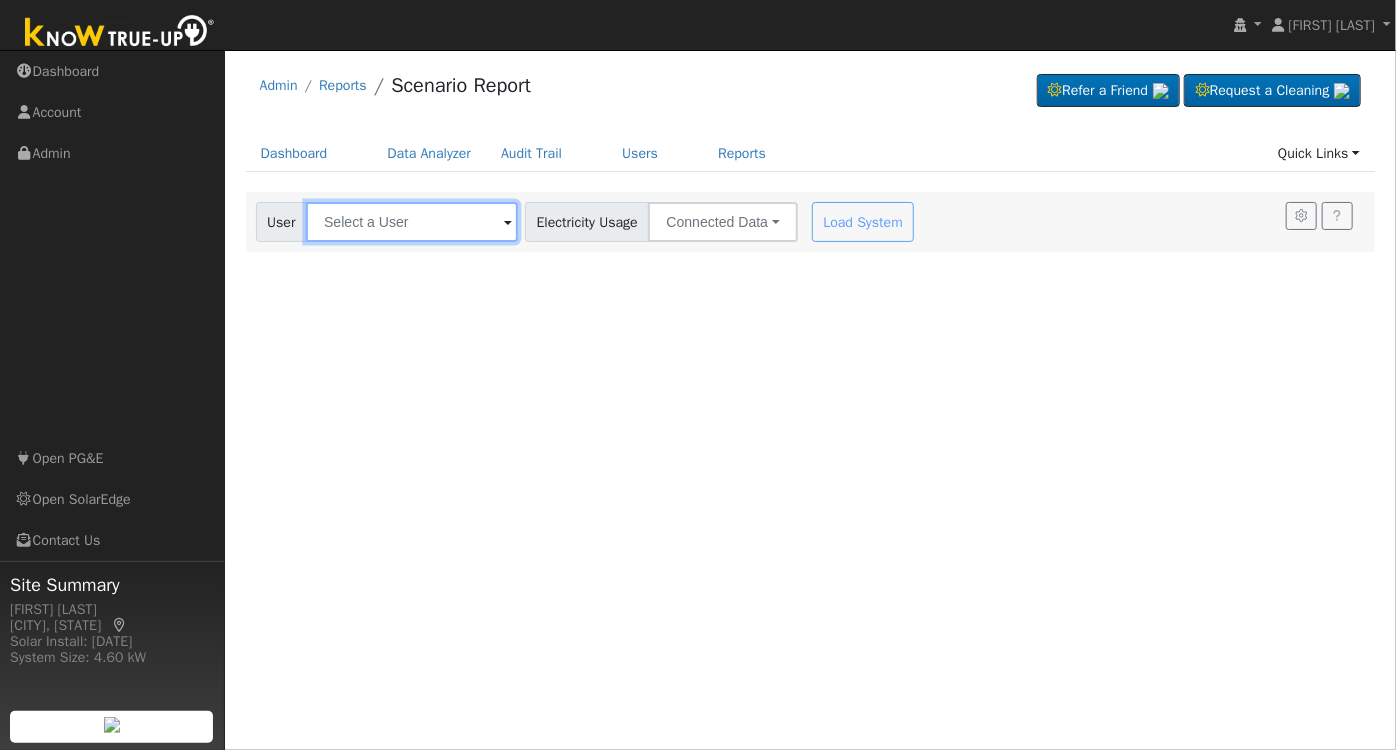 click at bounding box center (412, 222) 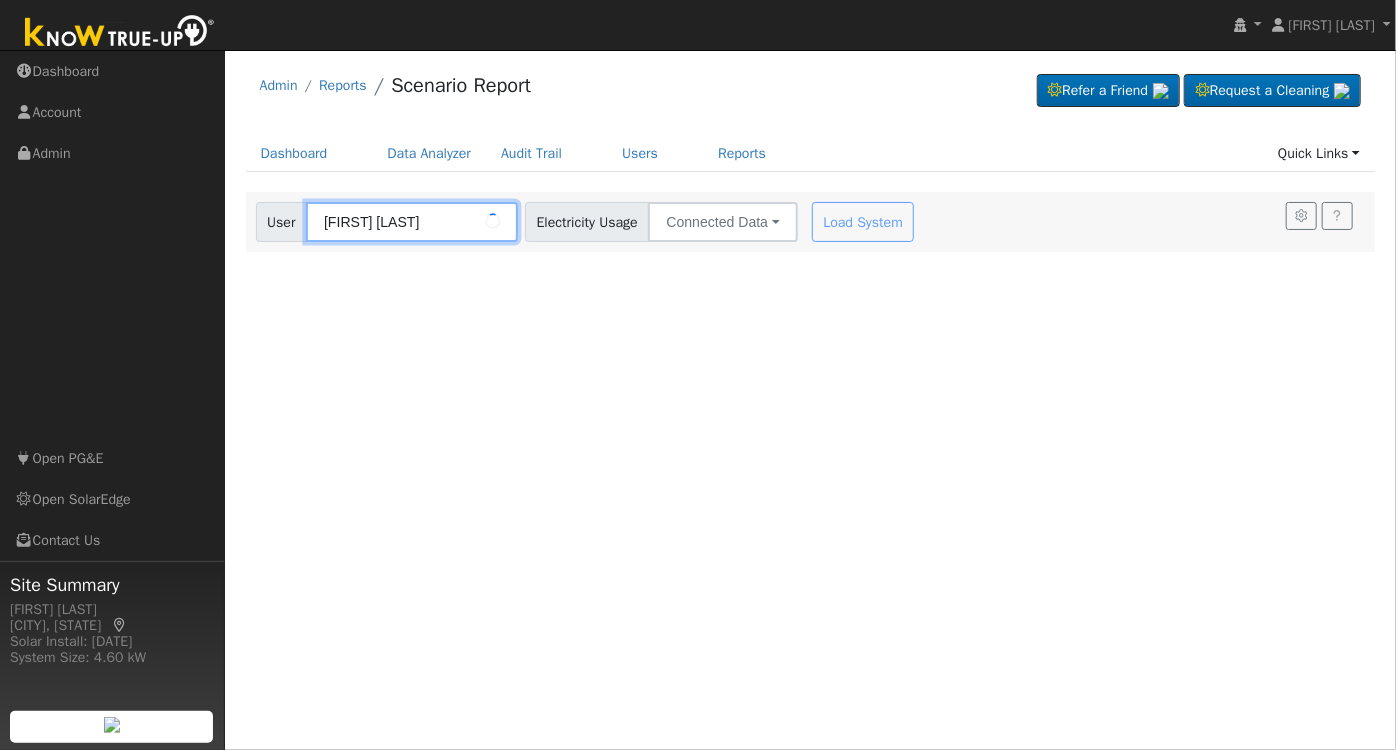 click on "mary potter" at bounding box center (412, 222) 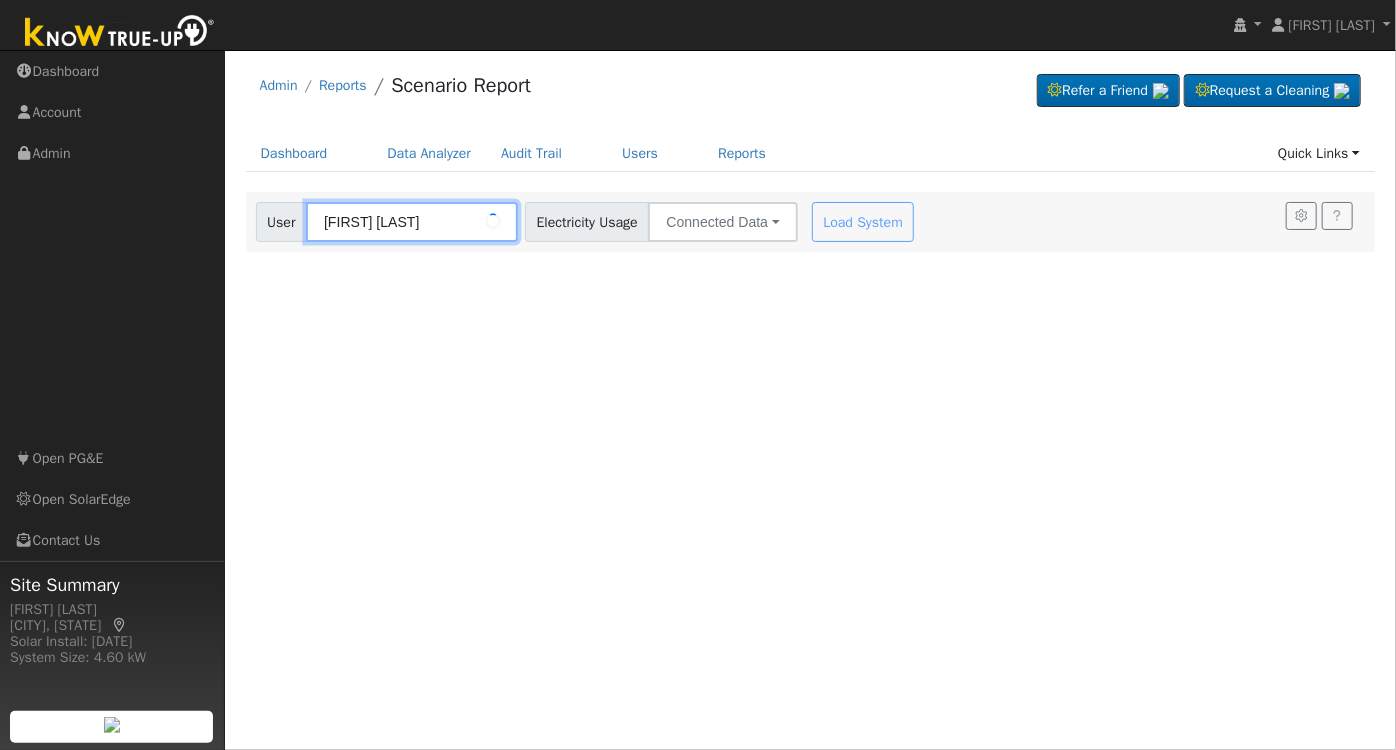 click on "mary potter" at bounding box center [412, 222] 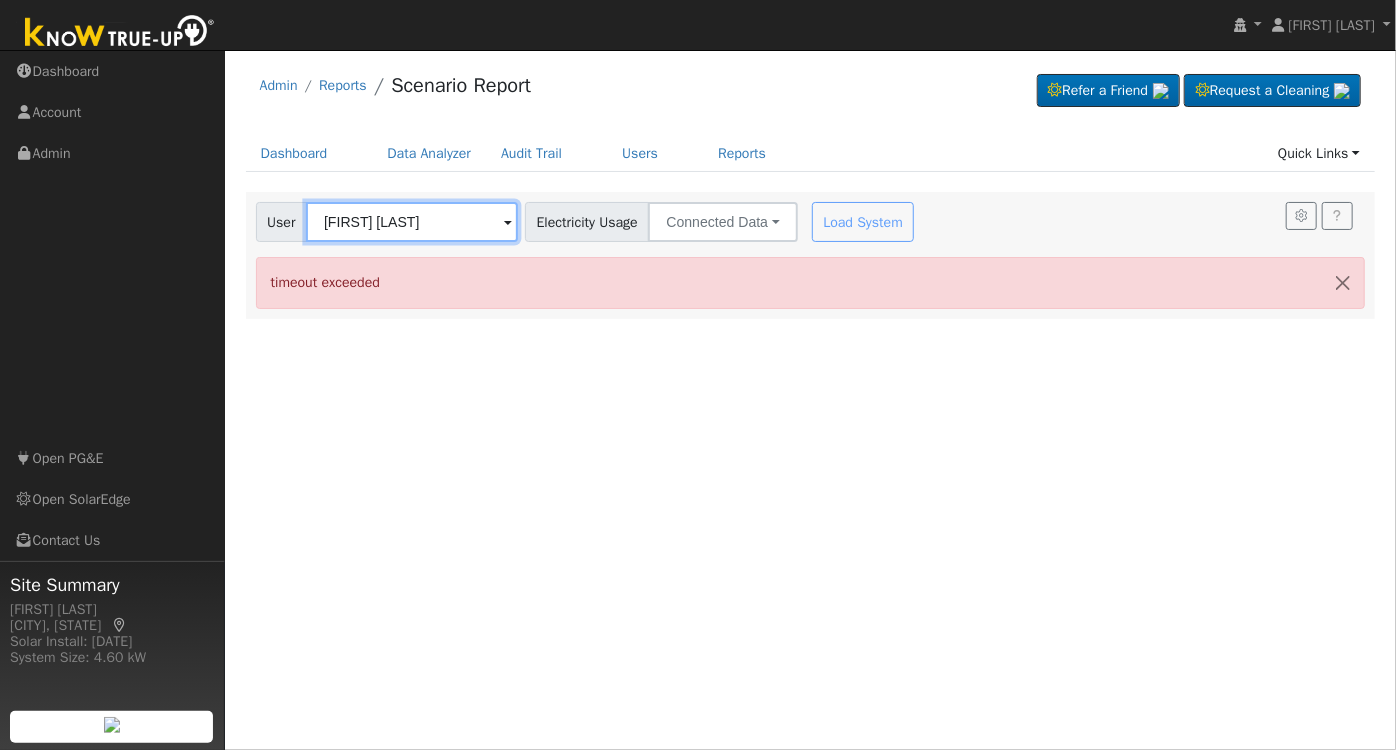 click on "mary potter" at bounding box center [412, 222] 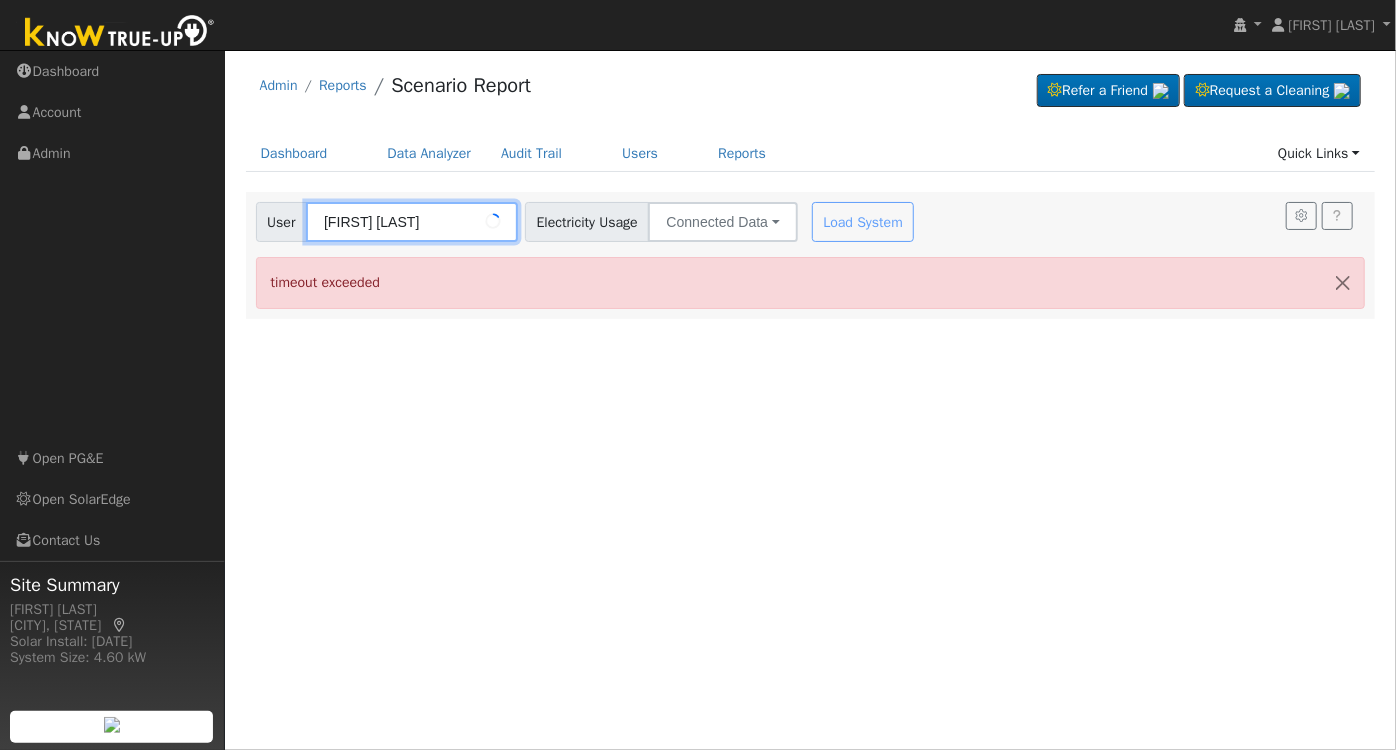 drag, startPoint x: 413, startPoint y: 221, endPoint x: 198, endPoint y: 242, distance: 216.02315 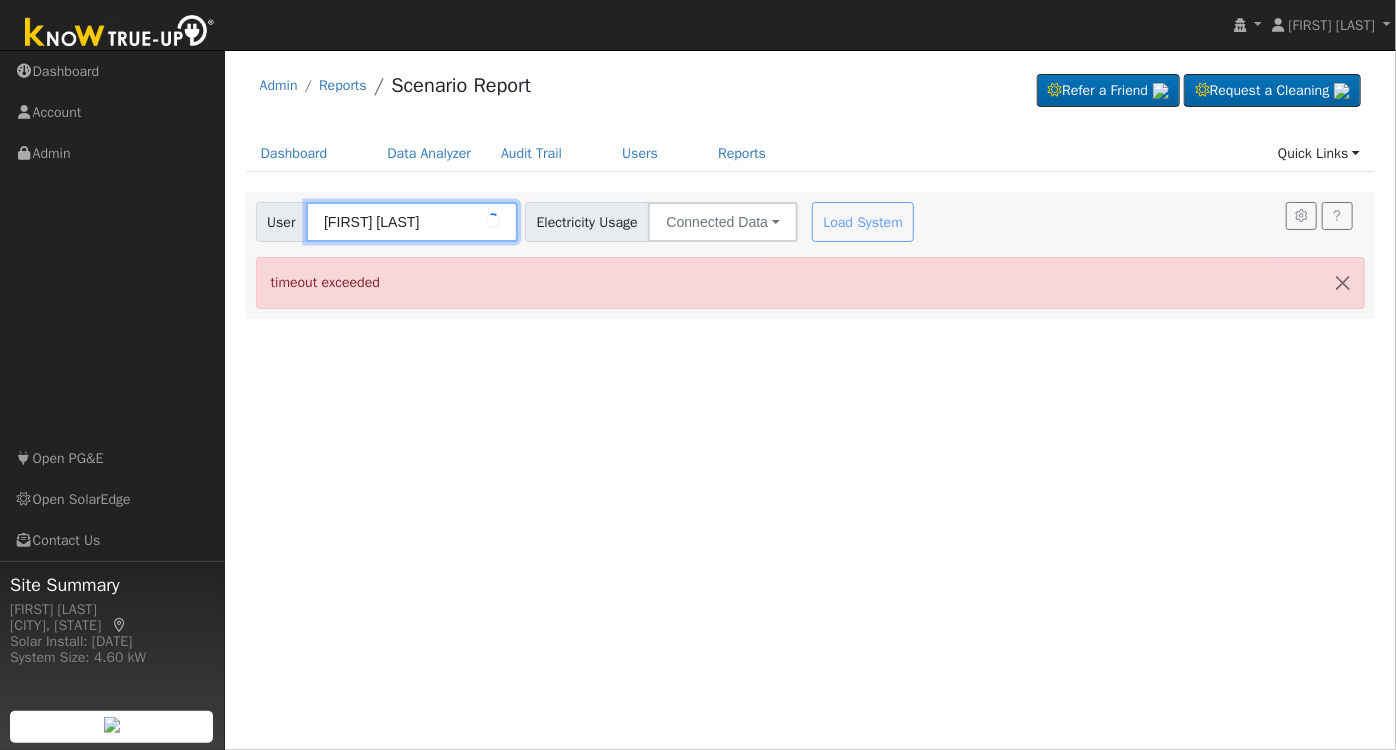 click on "installed
Robbie Zimbelman
Robbie Zimbelman
Profile
My Company
Help Center
Terms Of Service
See What's New
Log Out
Navigation
Dashboard
Account" at bounding box center (698, 400) 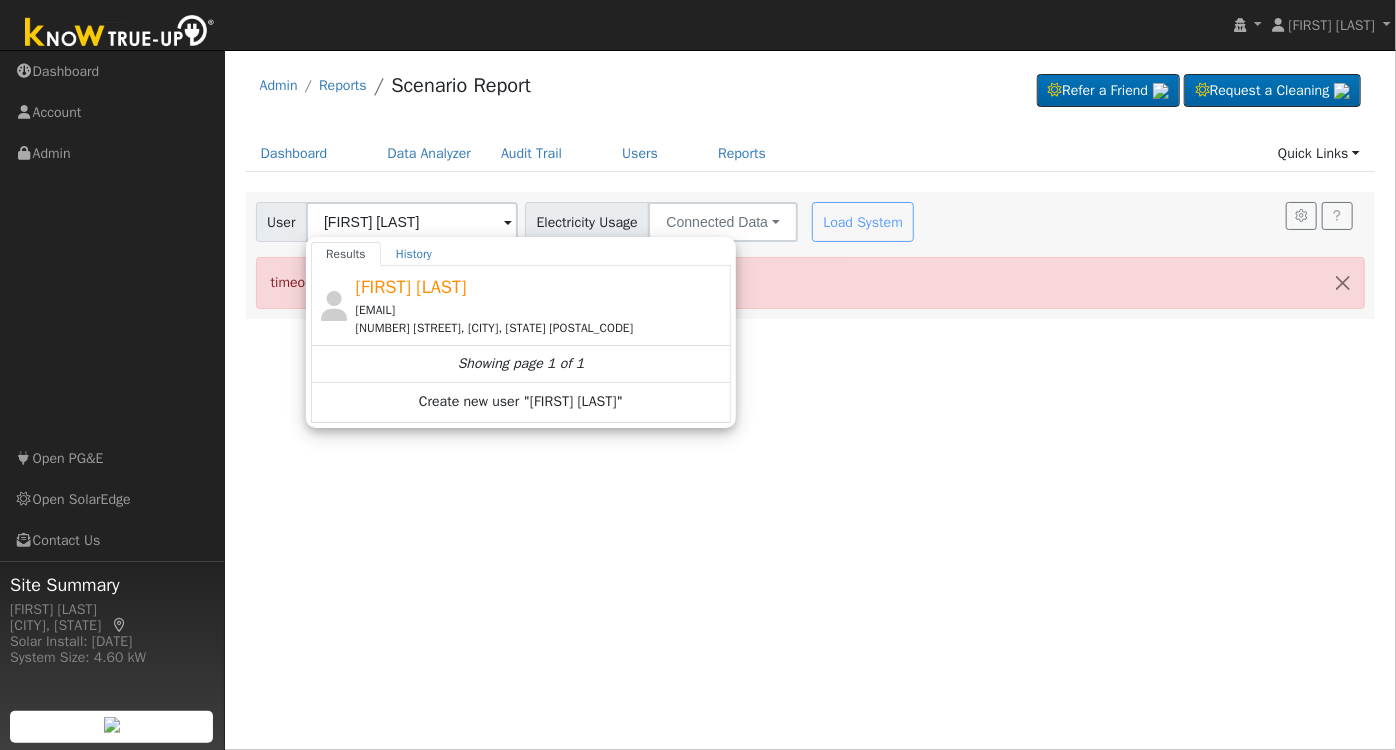 click on "jenbeas63@yahoo.com" at bounding box center (541, 310) 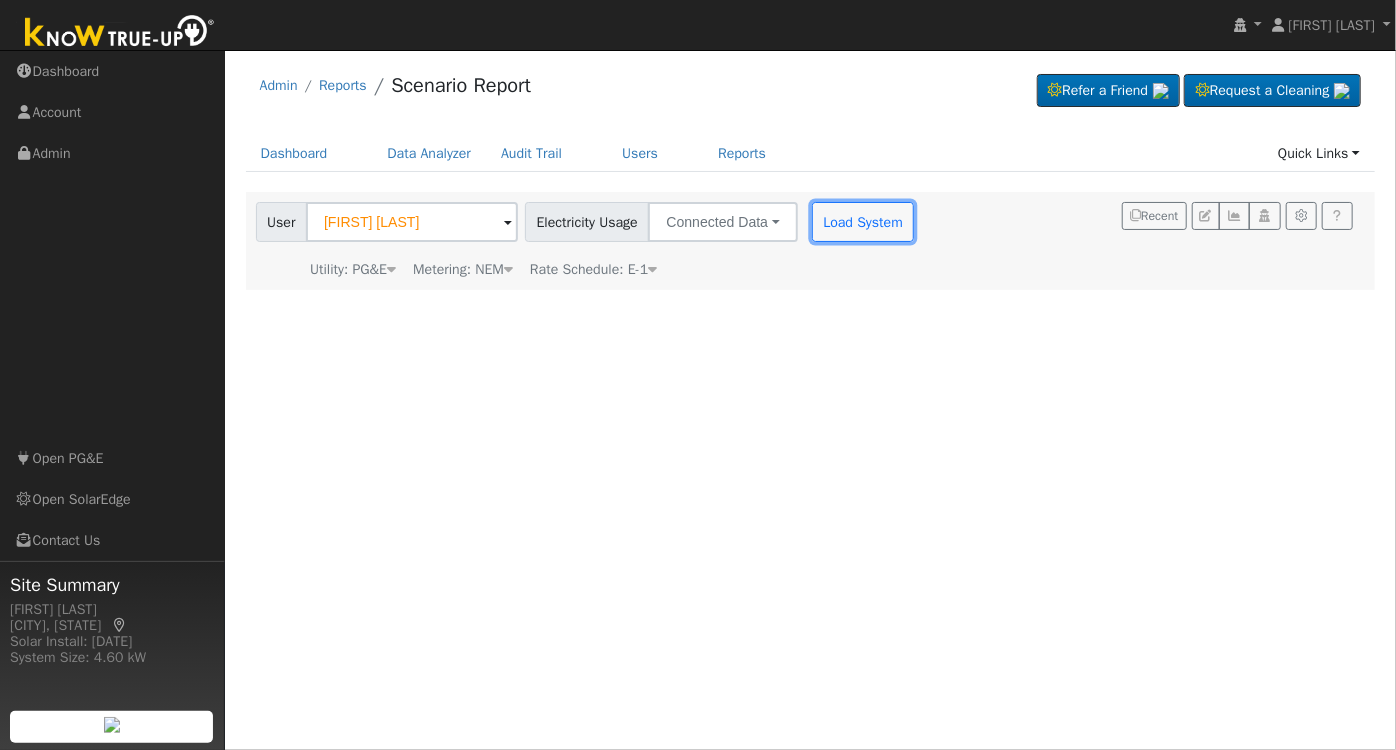 click on "Load System" at bounding box center (863, 222) 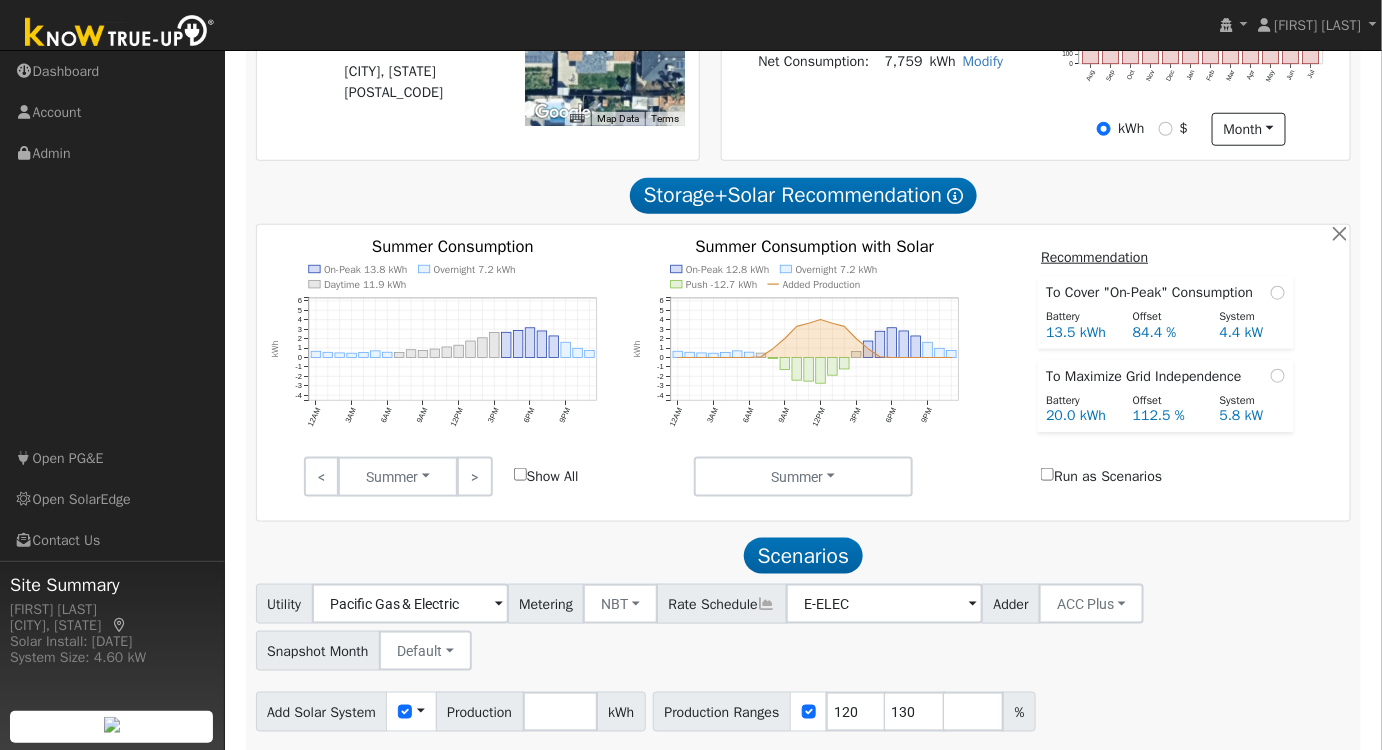 scroll, scrollTop: 613, scrollLeft: 0, axis: vertical 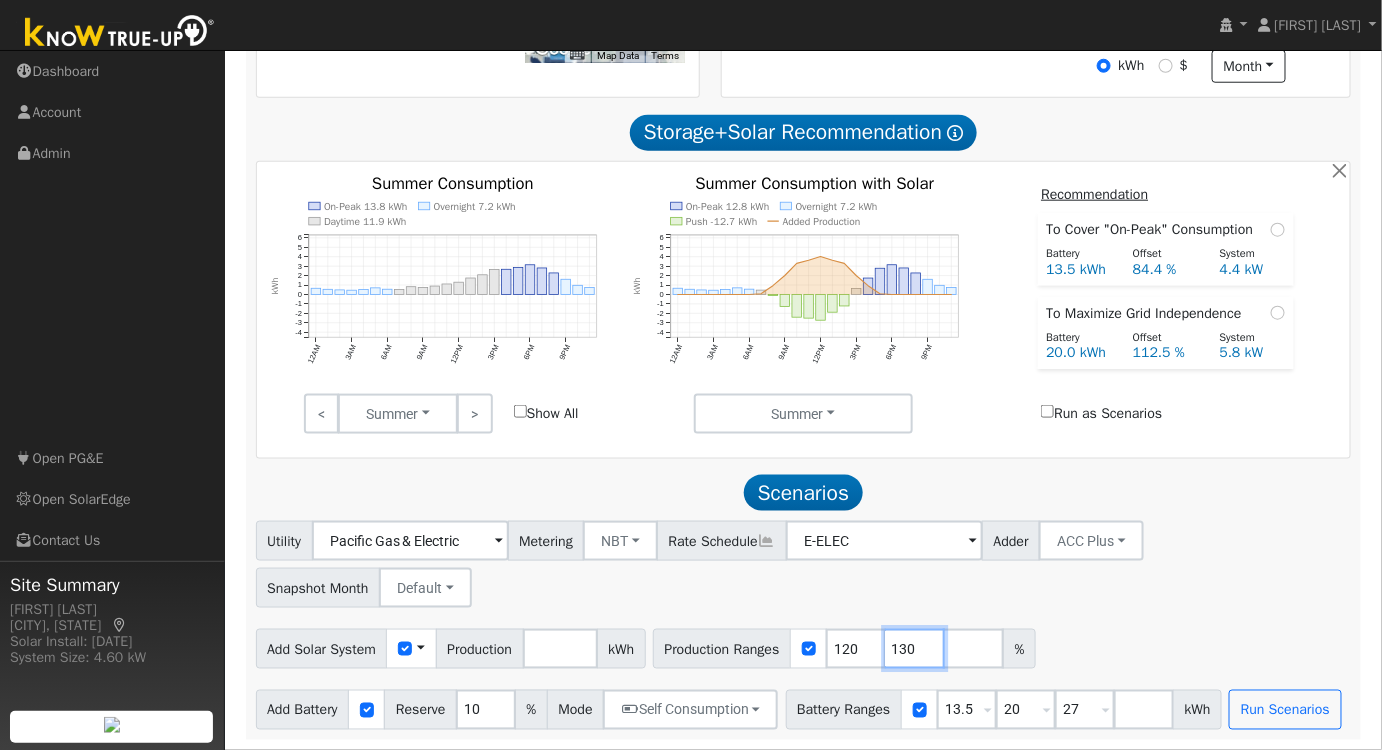 drag, startPoint x: 919, startPoint y: 648, endPoint x: 811, endPoint y: 662, distance: 108.903625 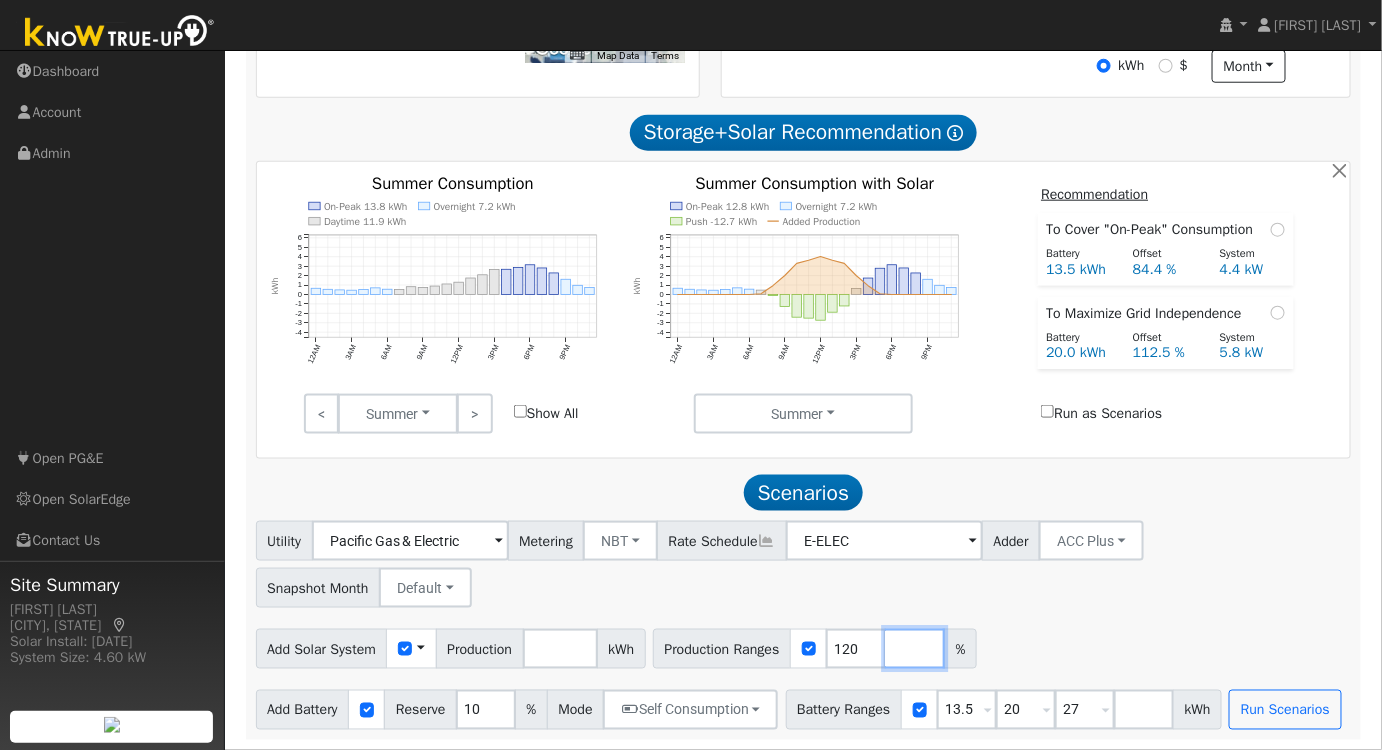 type 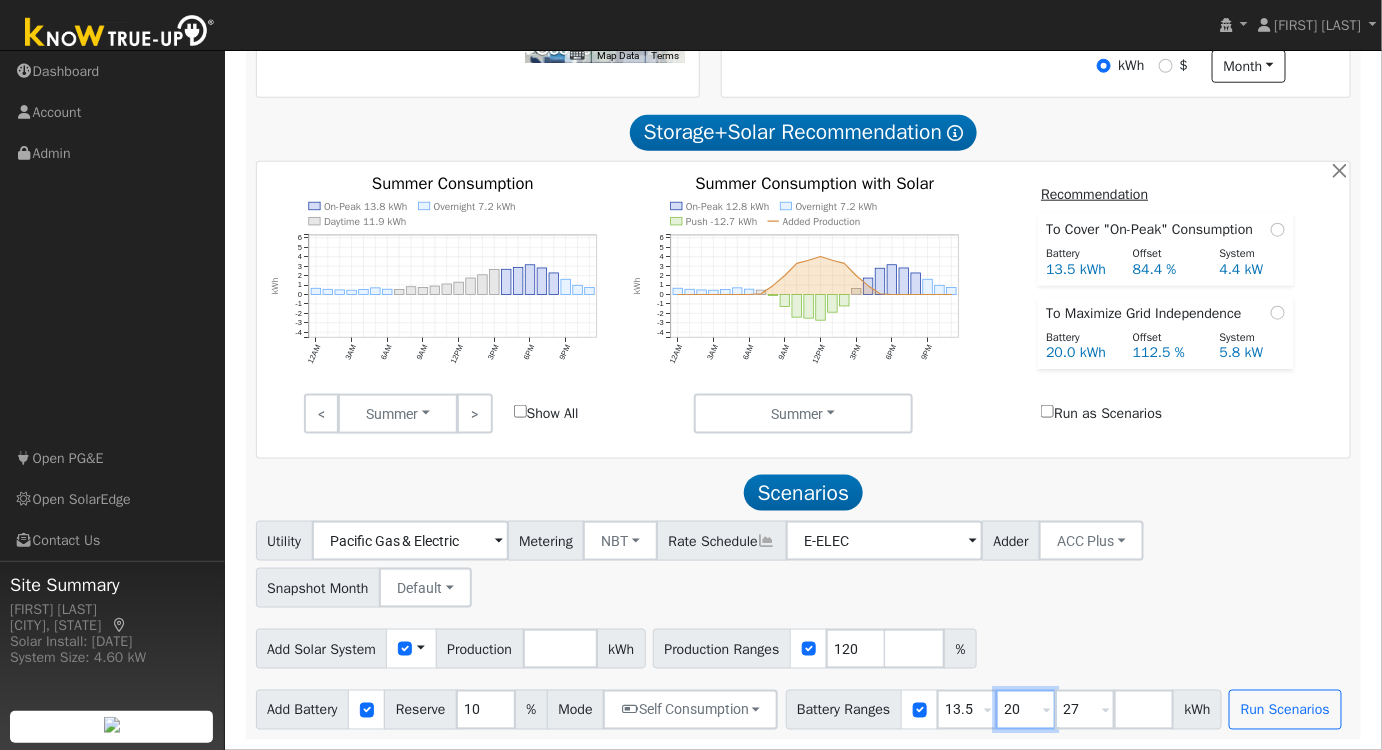 drag, startPoint x: 1028, startPoint y: 709, endPoint x: 1000, endPoint y: 706, distance: 28.160255 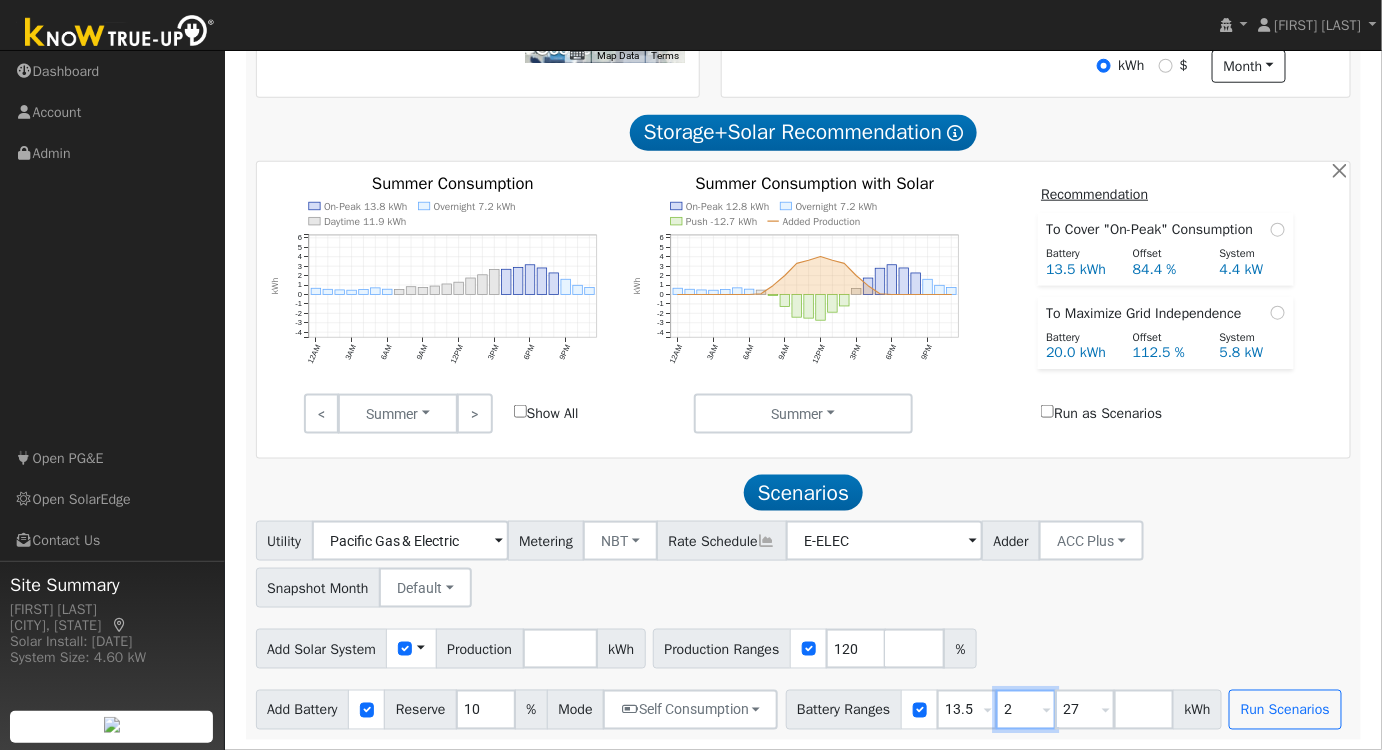 type on "2" 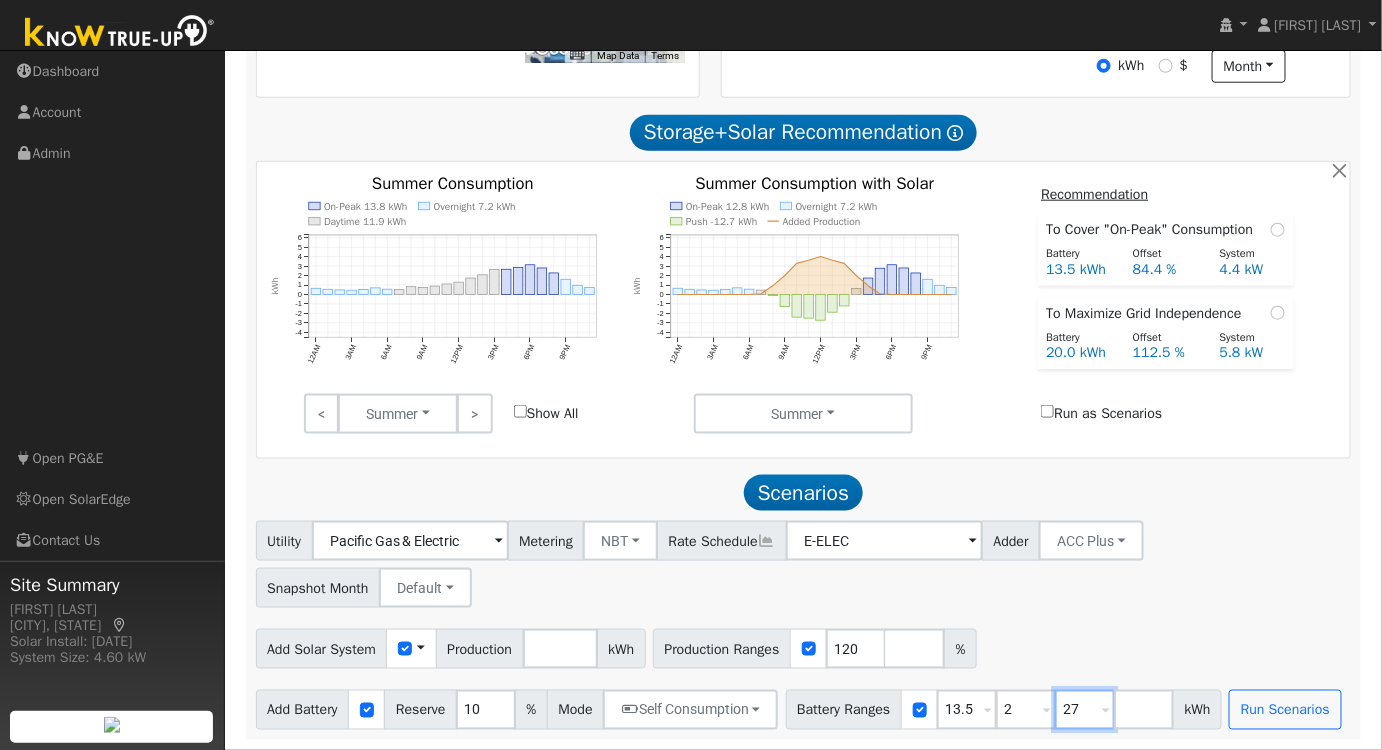 type on "2" 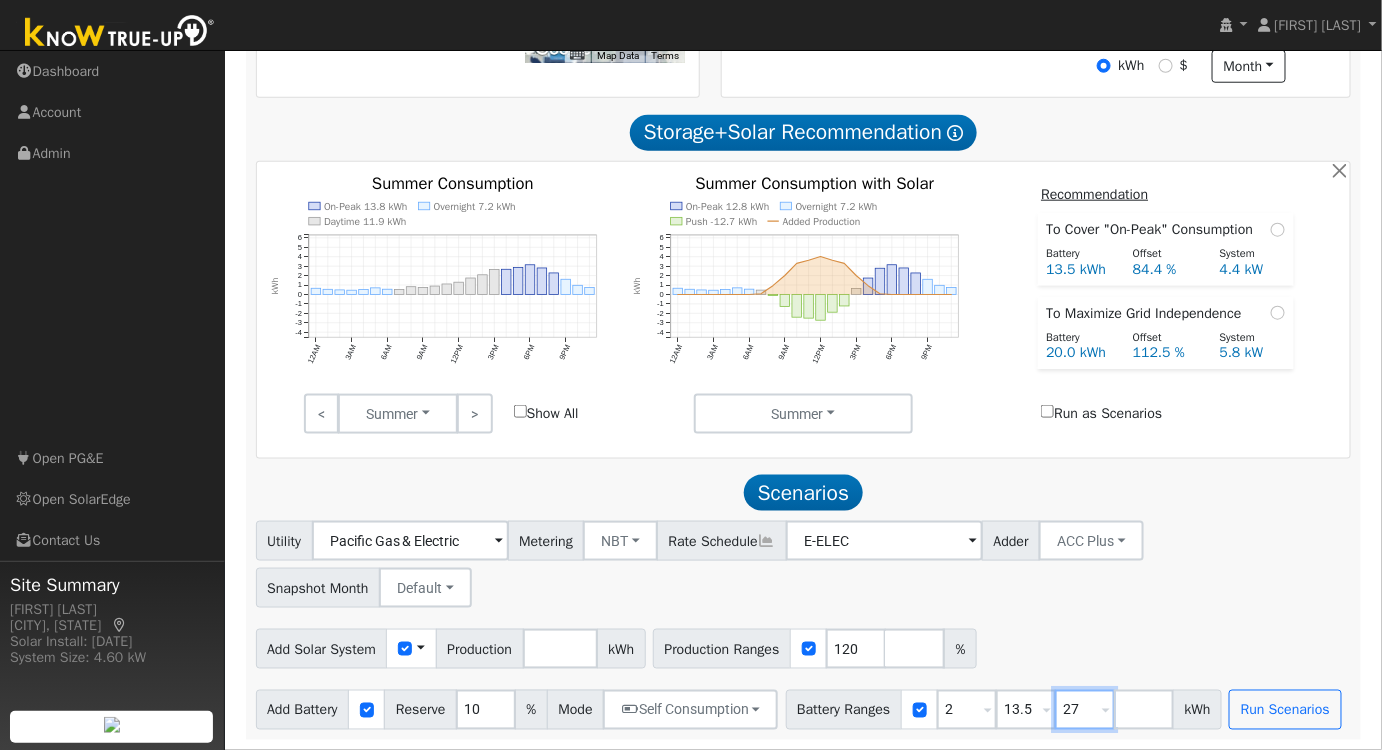drag, startPoint x: 1088, startPoint y: 707, endPoint x: 1042, endPoint y: 713, distance: 46.389652 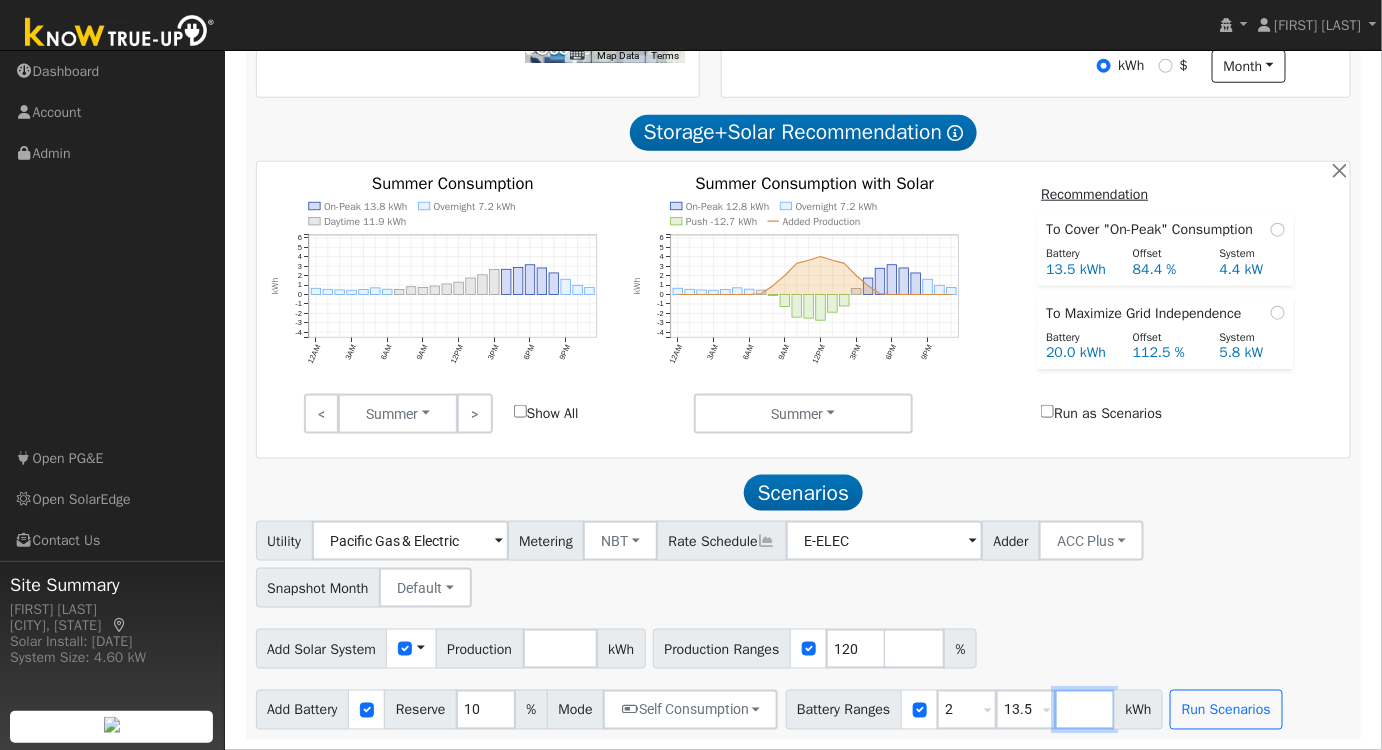 type 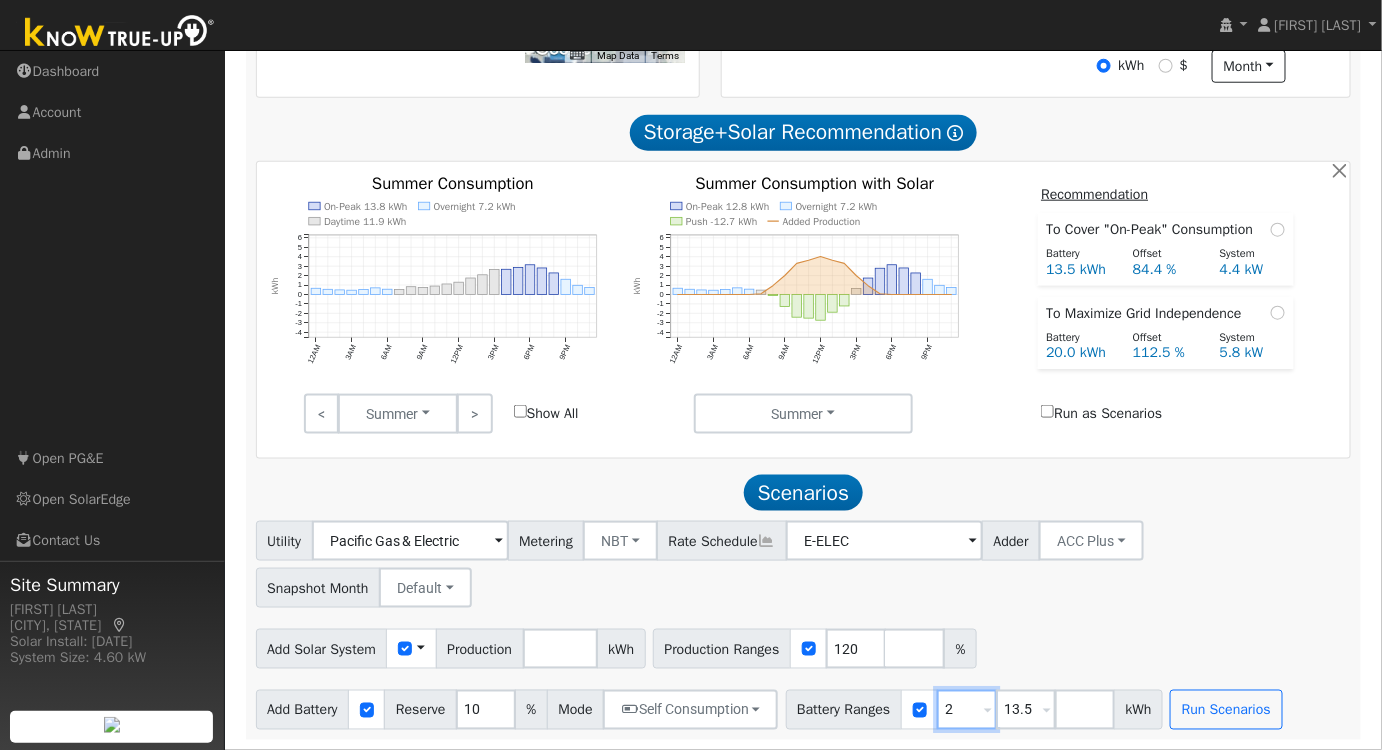 drag, startPoint x: 963, startPoint y: 715, endPoint x: 886, endPoint y: 718, distance: 77.05842 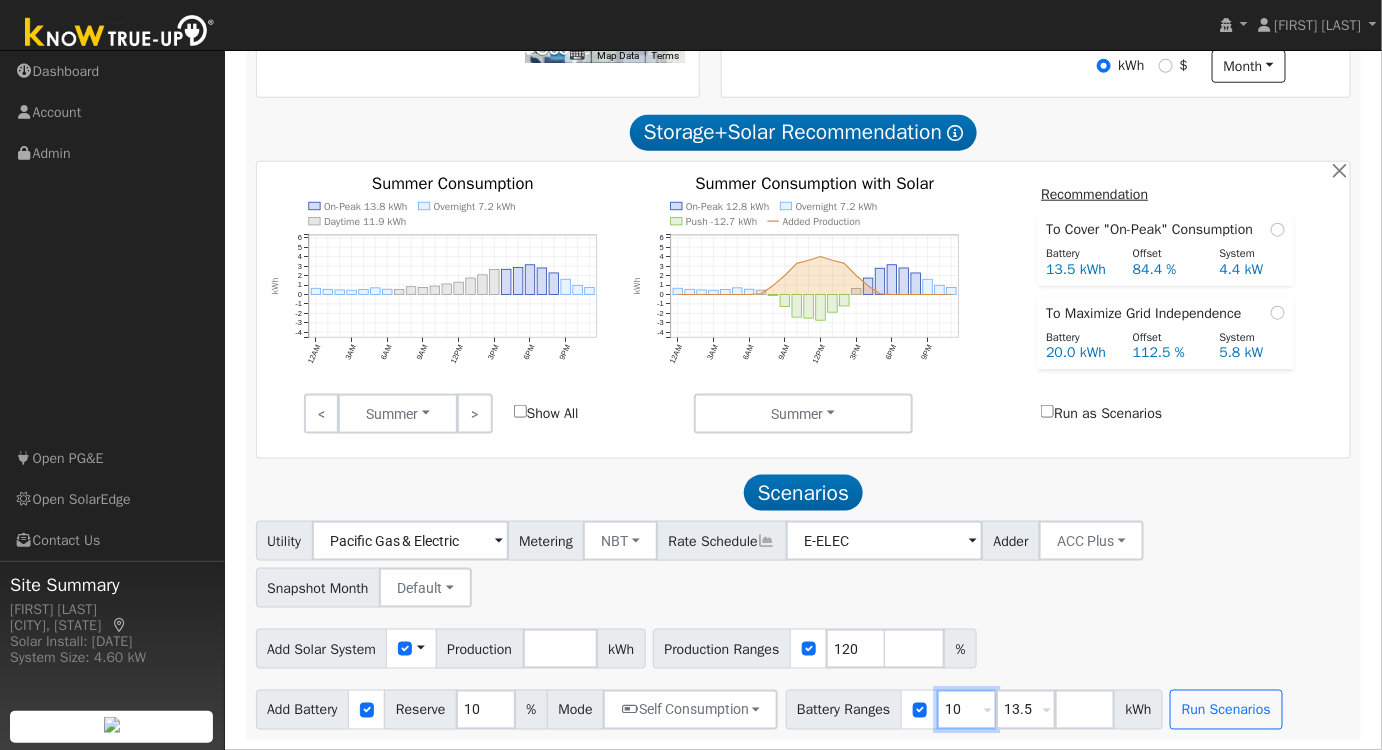 type on "10" 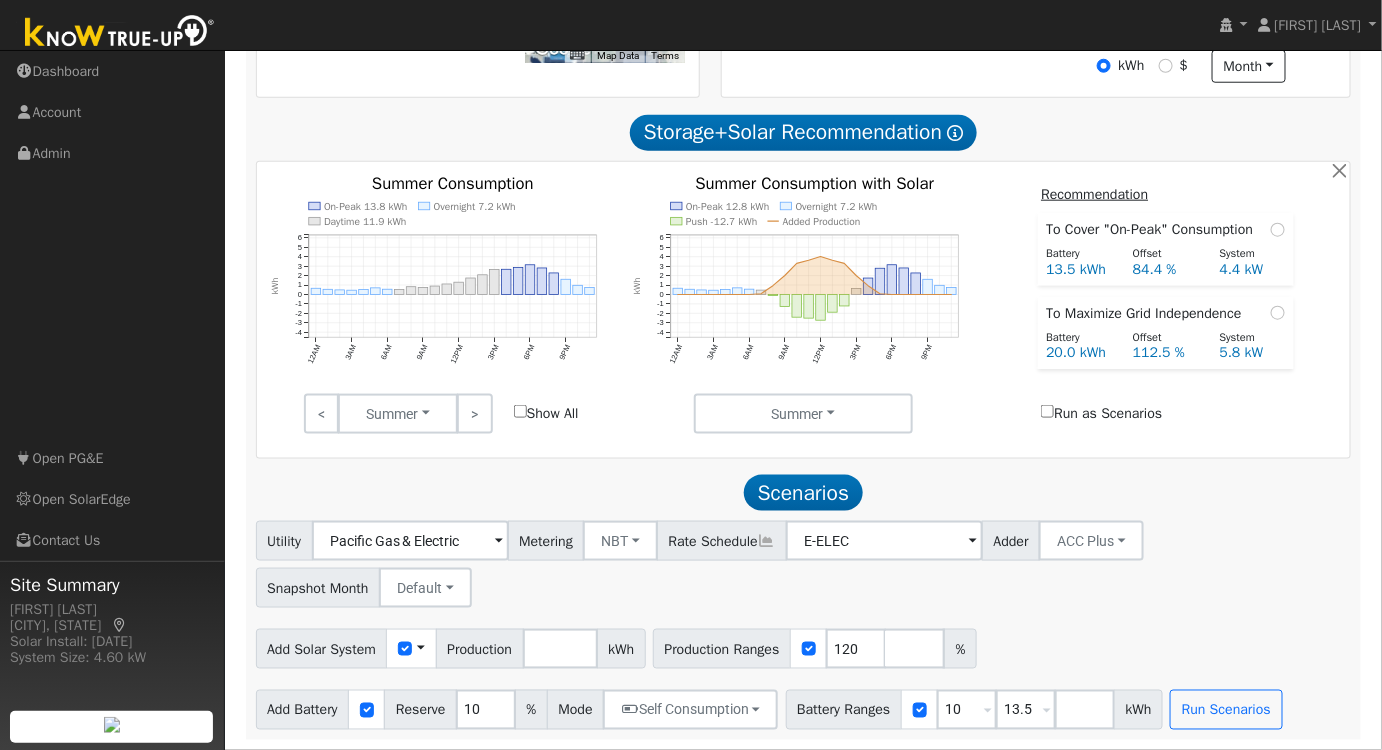 click on "Add Solar System Use CSV Data Production 7759 kWh Production Ranges 120 %" at bounding box center (803, 645) 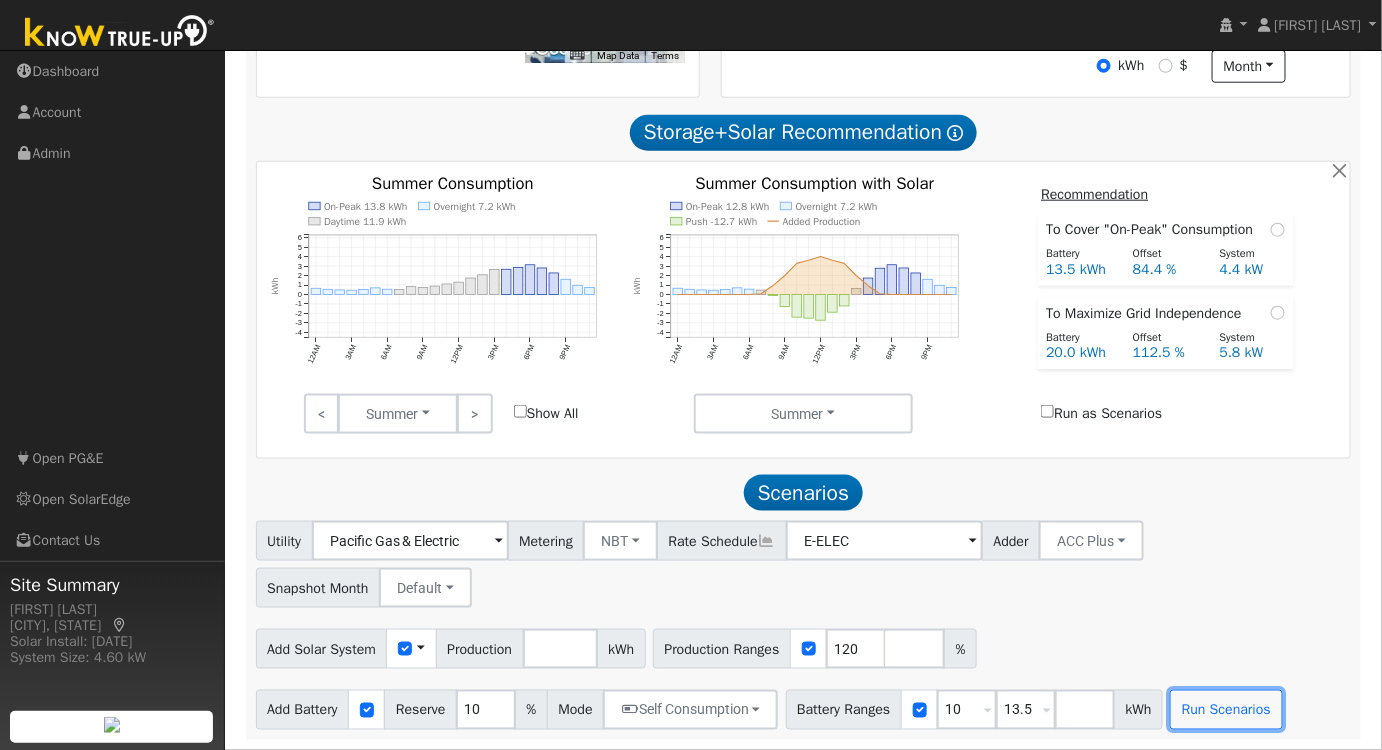click on "Run Scenarios" at bounding box center (1226, 710) 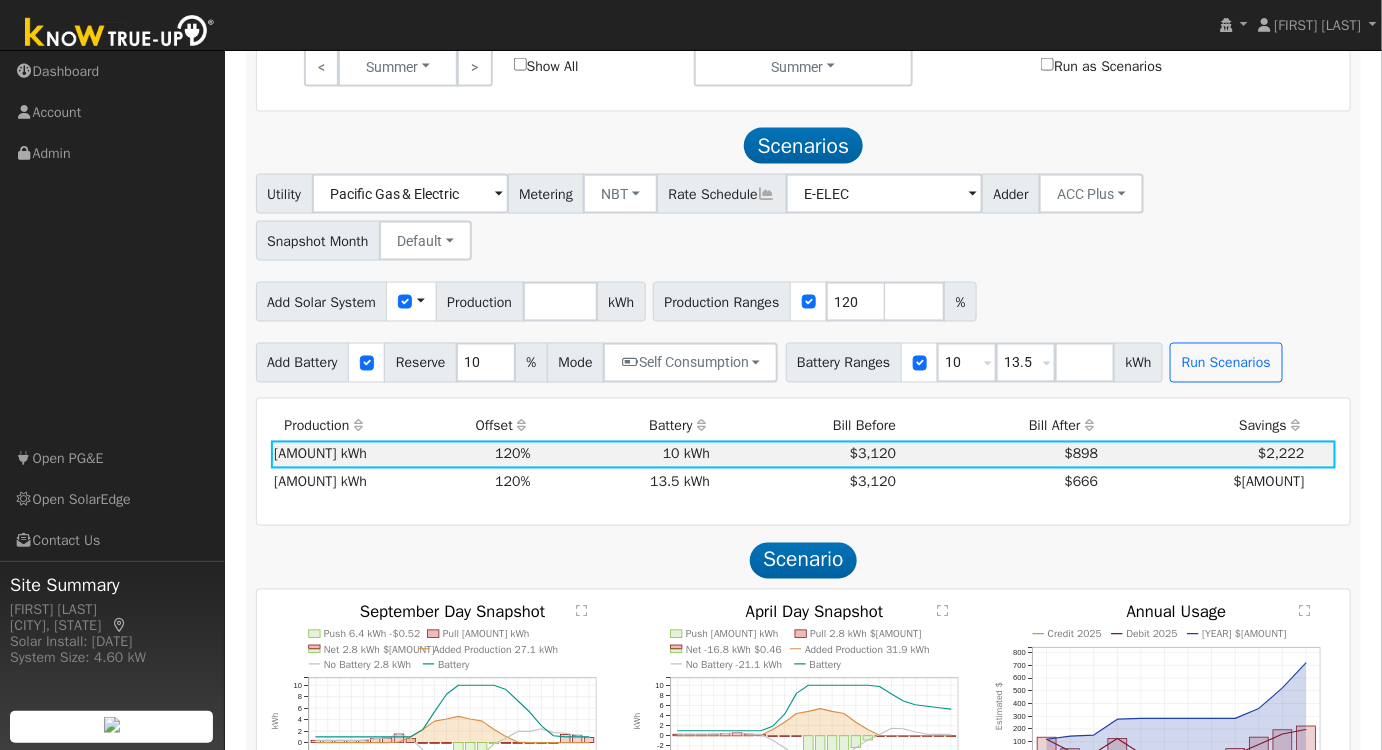 scroll, scrollTop: 1026, scrollLeft: 0, axis: vertical 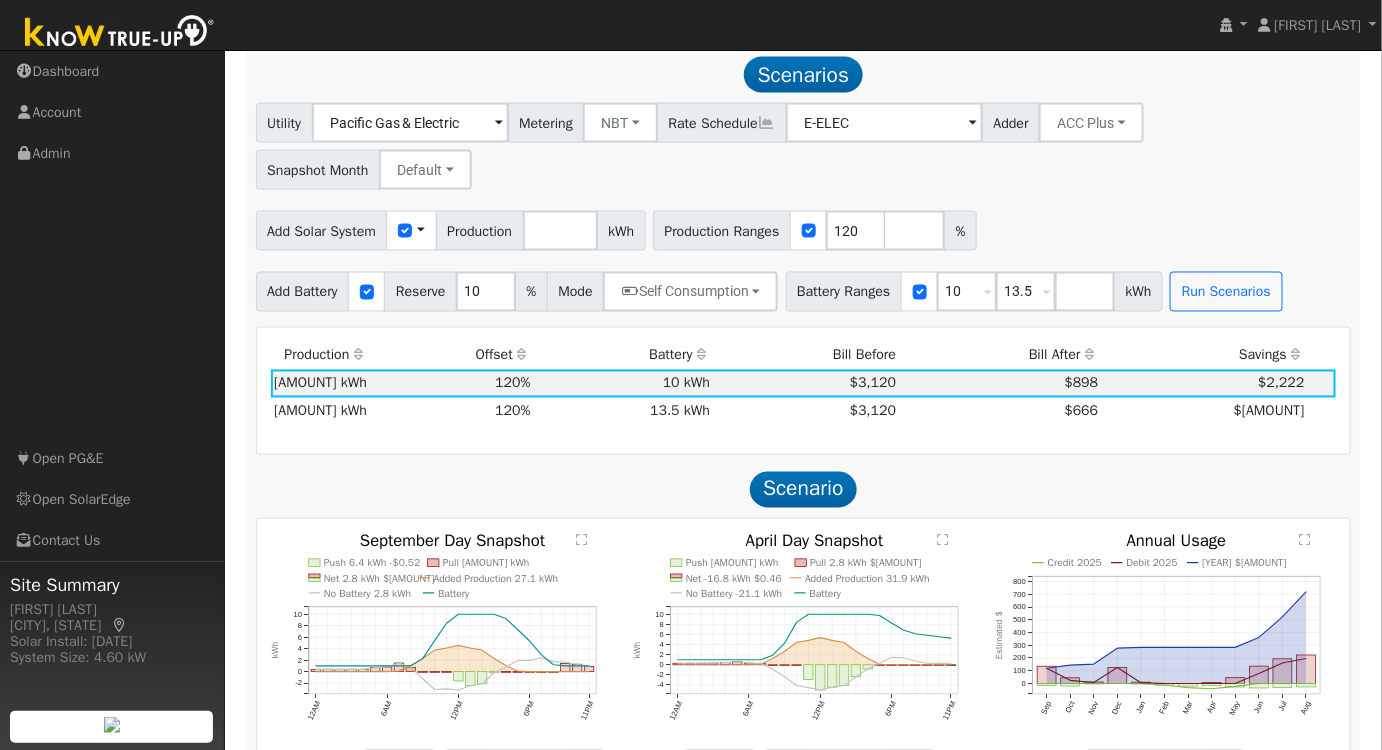 click on "$3,120" at bounding box center [807, 412] 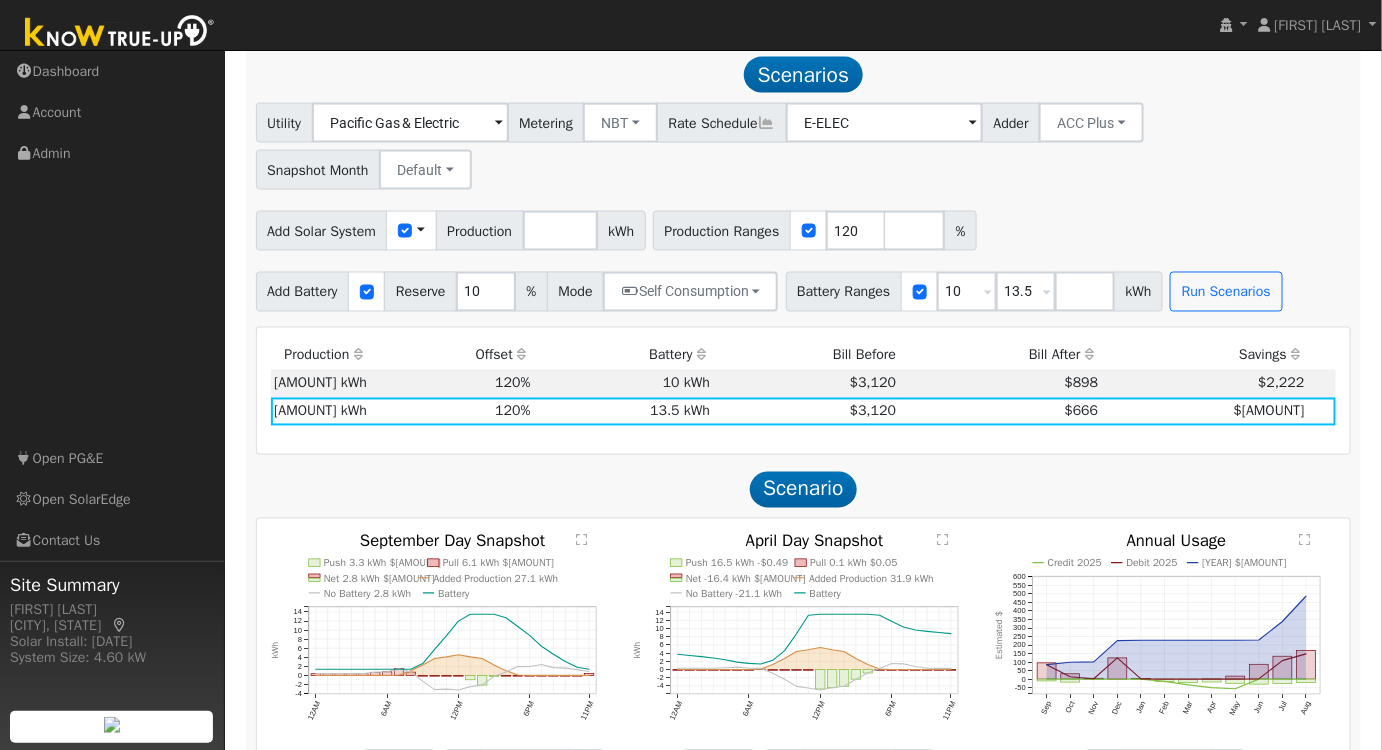 click on "$3,120" at bounding box center (807, 384) 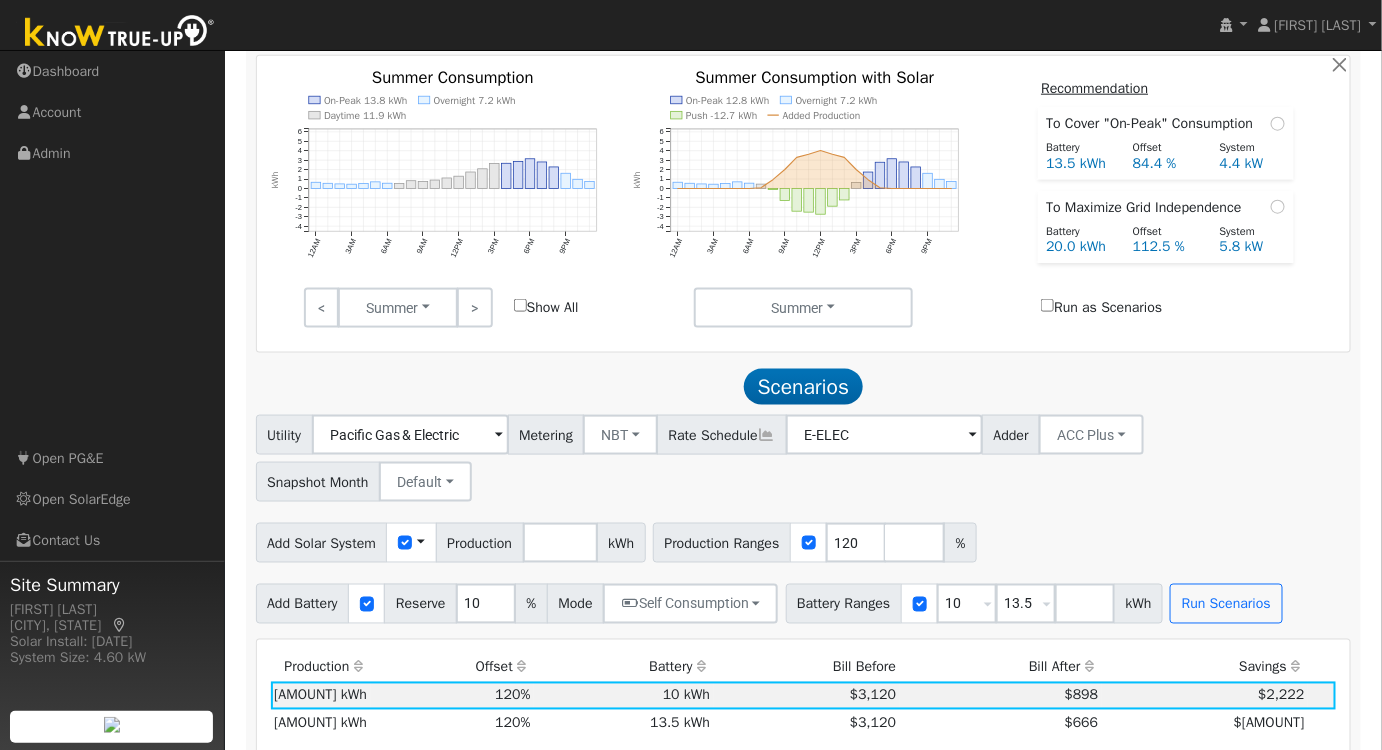 scroll, scrollTop: 727, scrollLeft: 0, axis: vertical 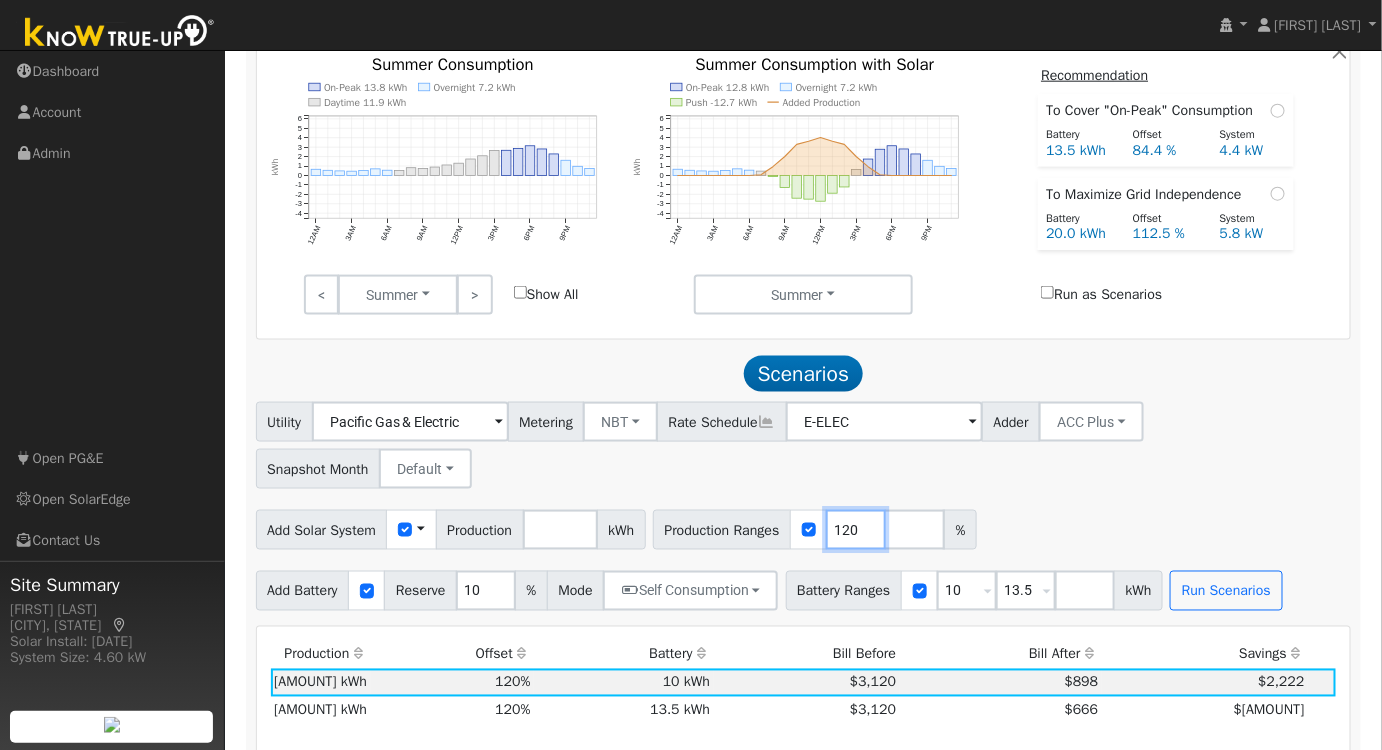 drag, startPoint x: 865, startPoint y: 530, endPoint x: 816, endPoint y: 527, distance: 49.09175 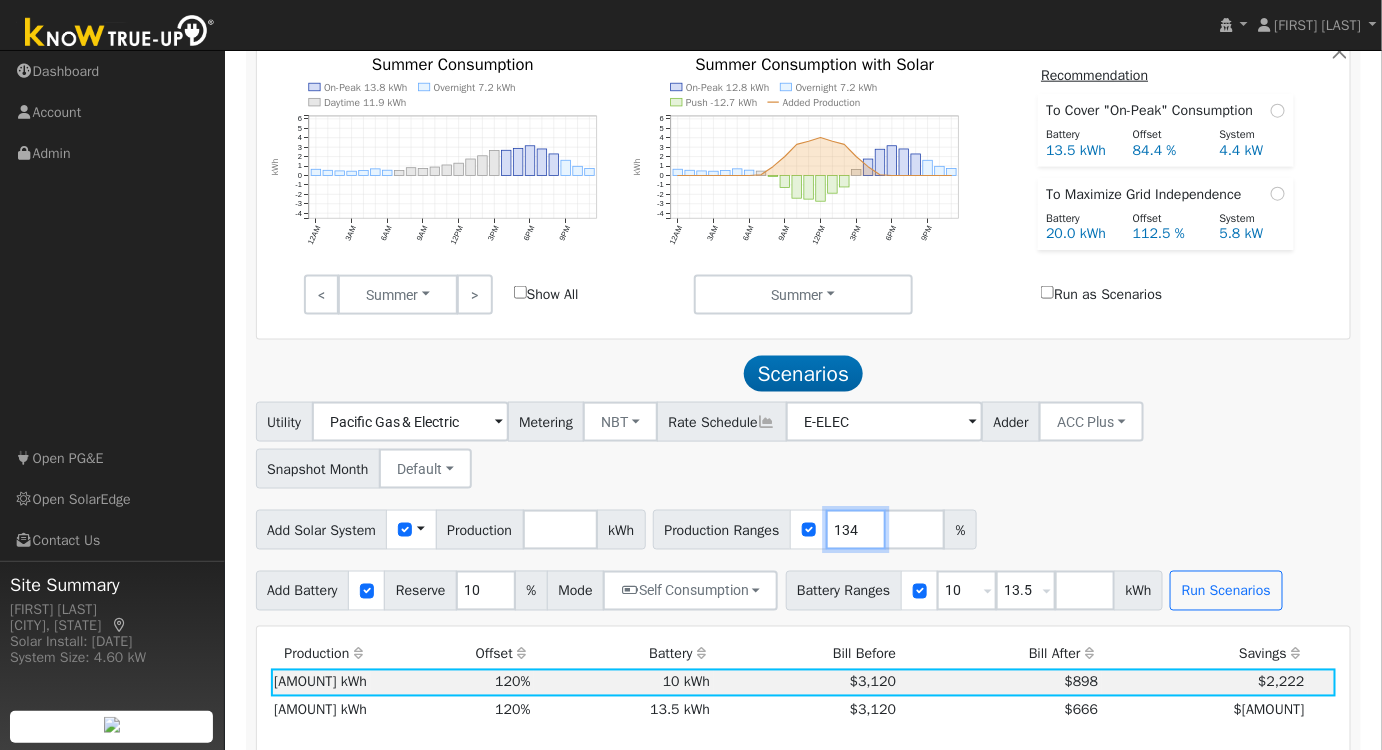 type on "134" 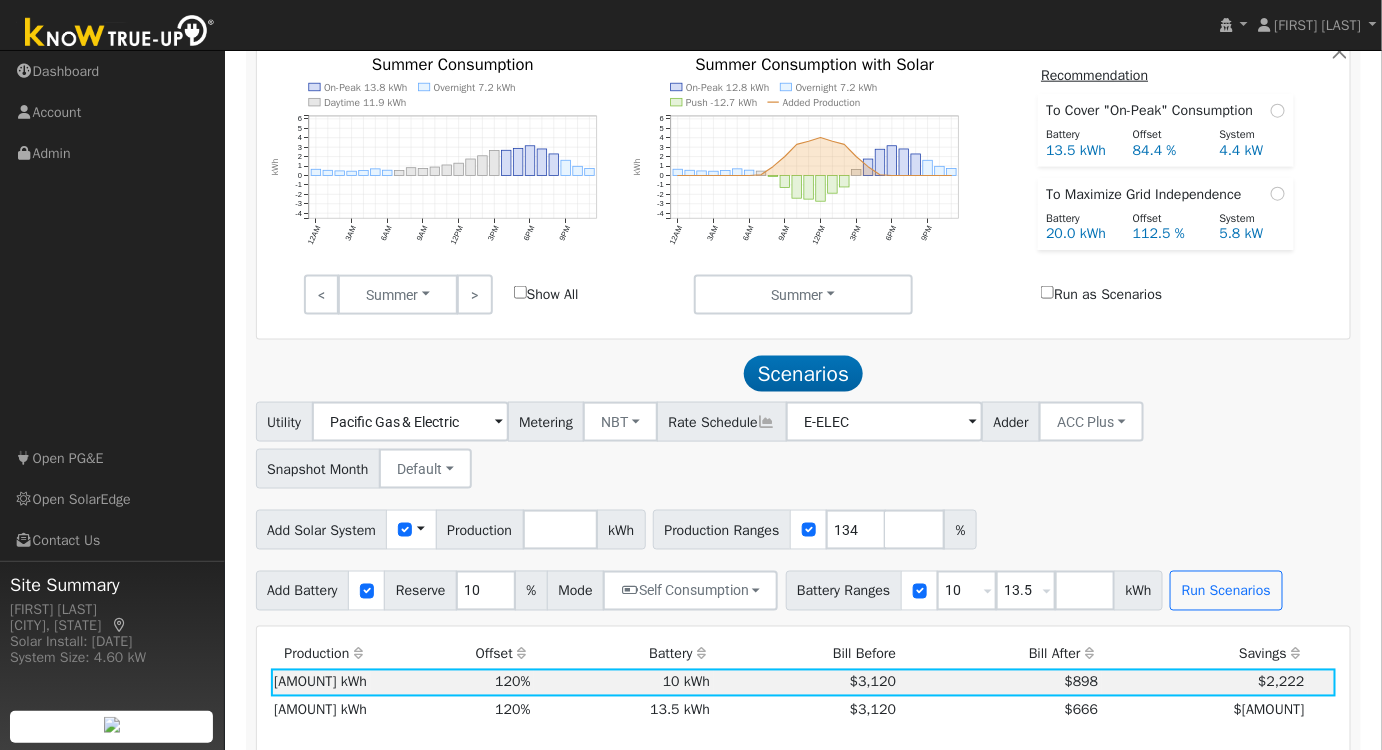click on "Utility Pacific Gas & Electric Metering NBT NEM NBT  Rate Schedule  E-ELEC Adder ACC Plus - None - ACC Plus SB-535 Snapshot Month Default Jan Feb Mar Apr May Jun Jul Aug Sep Oct Nov Dec Add Solar System Use CSV Data Production 7759 kWh Production Ranges 134 % Add Battery Reserve 10 % Mode  Self Consumption  Self Consumption  Peak Savings    ACC High Value Push    Backup Battery Ranges 10 Overrides Reserve % Mode  None None  Self Consumption  Peak Savings    ACC High Value Push    Backup 13.5 Overrides Reserve % Mode  None None  Self Consumption  Peak Savings    ACC High Value Push    Backup kWh Run Scenarios" at bounding box center [803, 506] 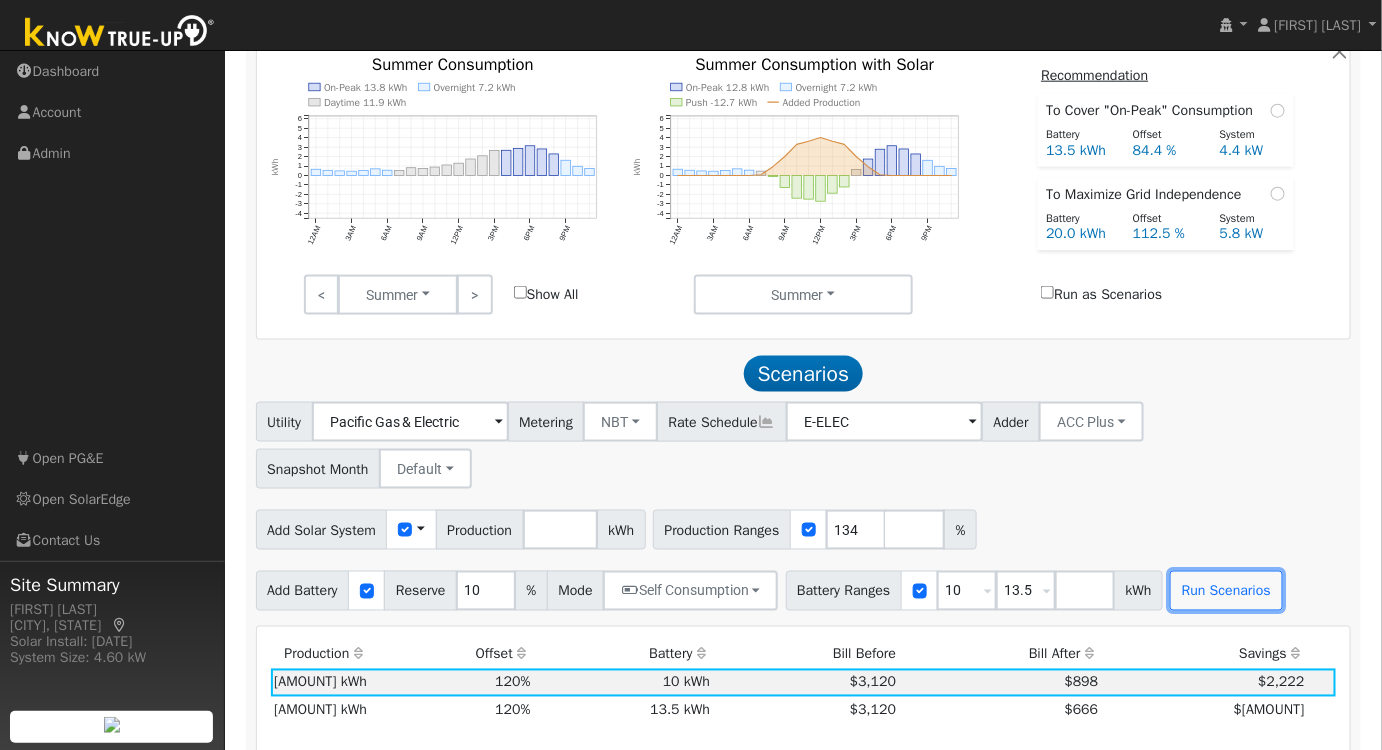 click on "Run Scenarios" at bounding box center [1226, 591] 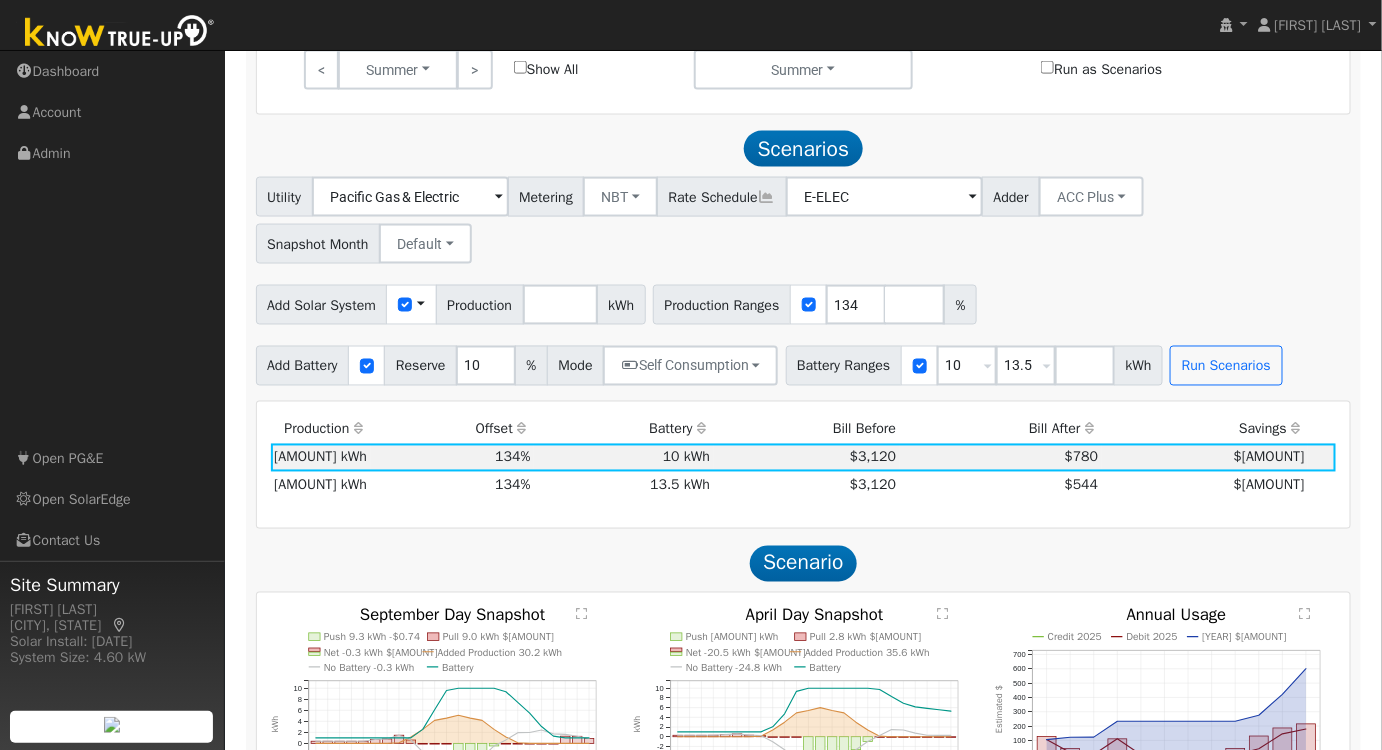 scroll, scrollTop: 1026, scrollLeft: 0, axis: vertical 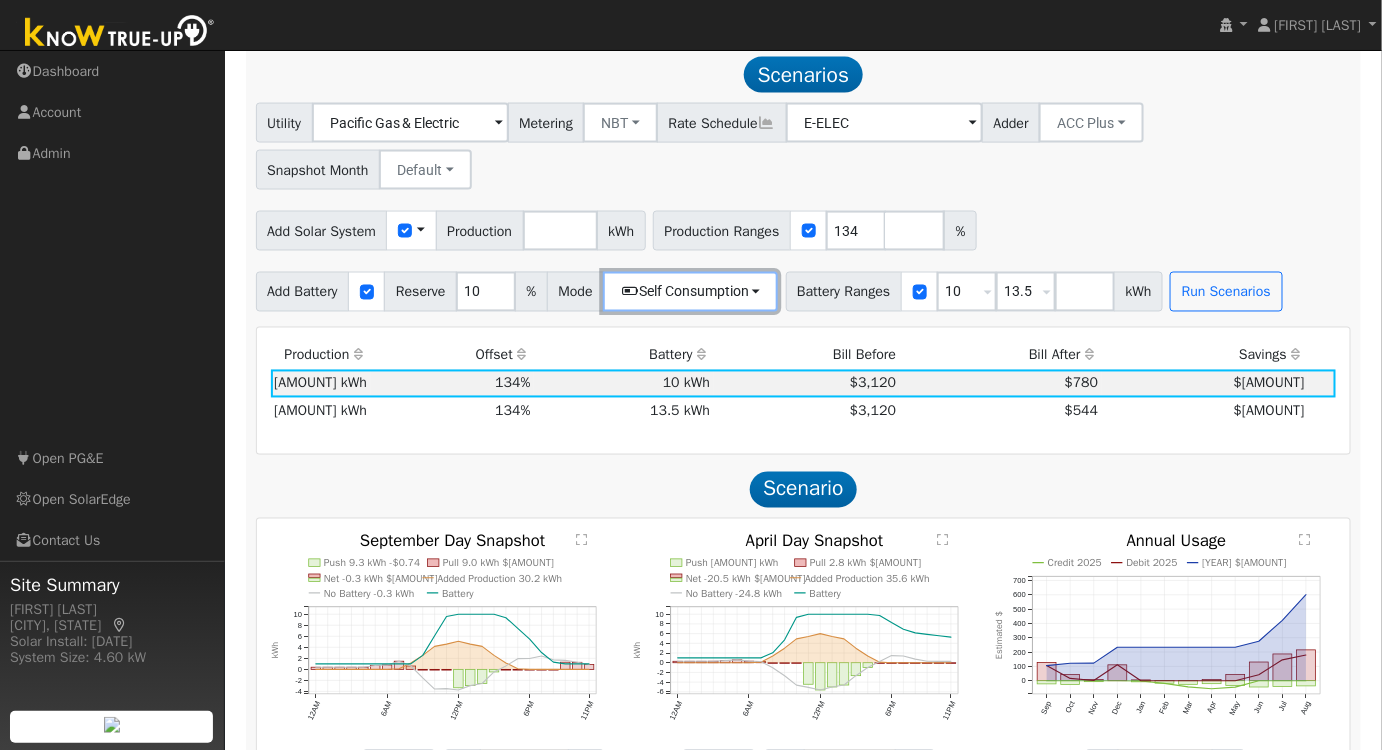 click on "Self Consumption" at bounding box center [690, 292] 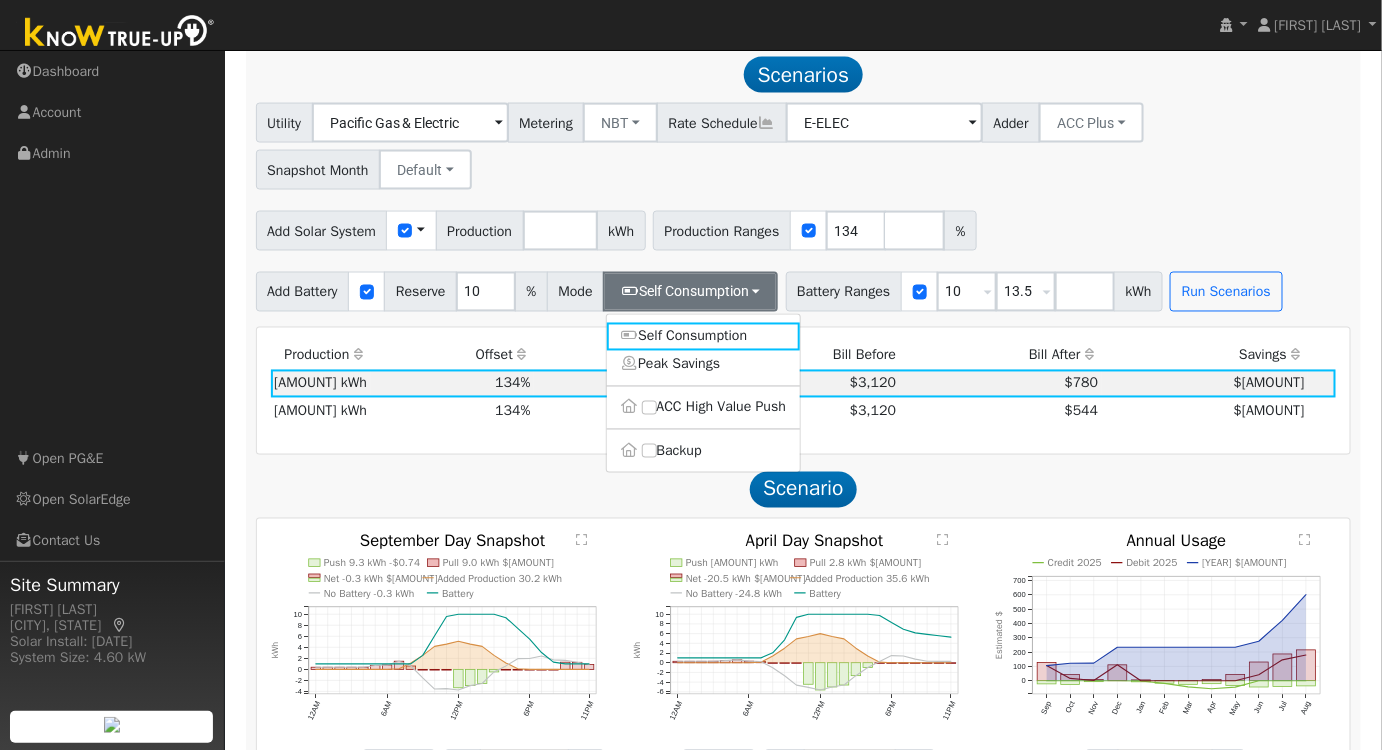 click on "Add Solar System Use CSV Data Production 7759 kWh Production Ranges 134 %" at bounding box center [803, 227] 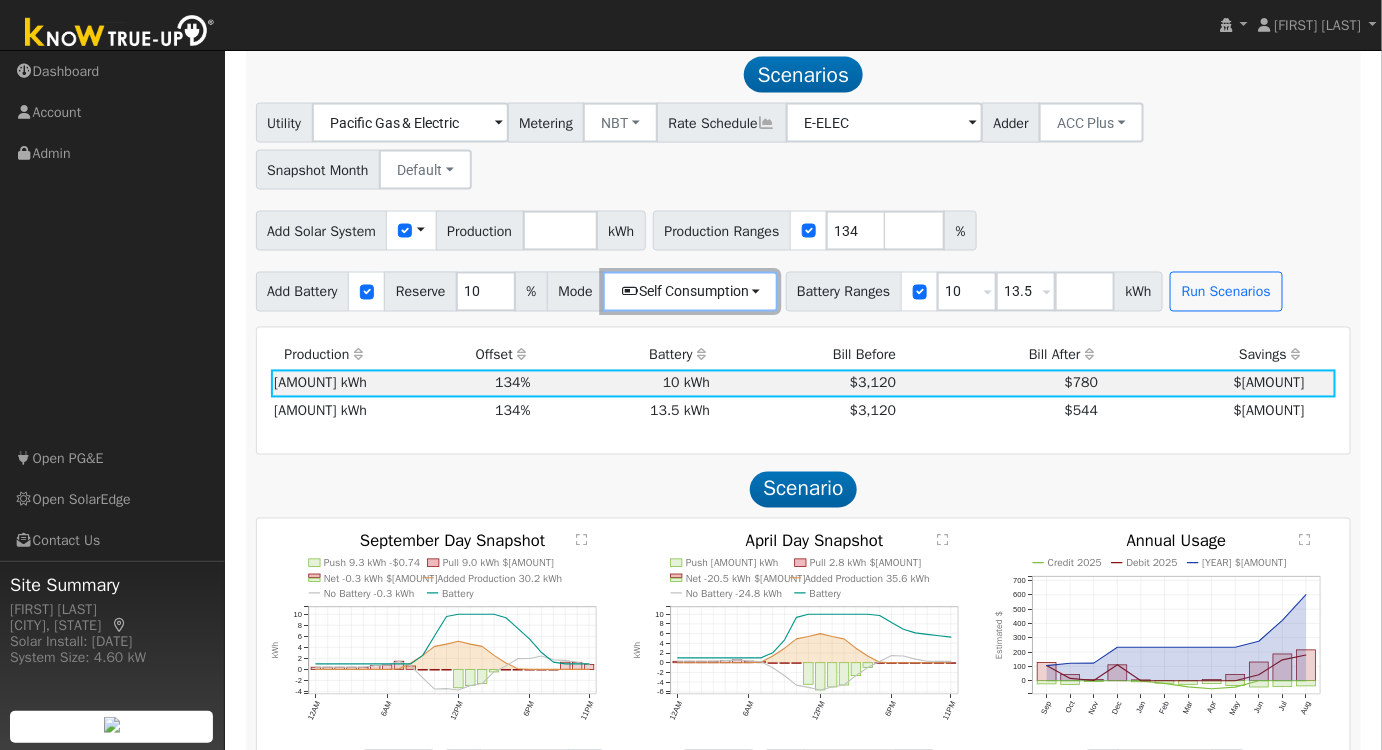 click on "Self Consumption" at bounding box center (690, 292) 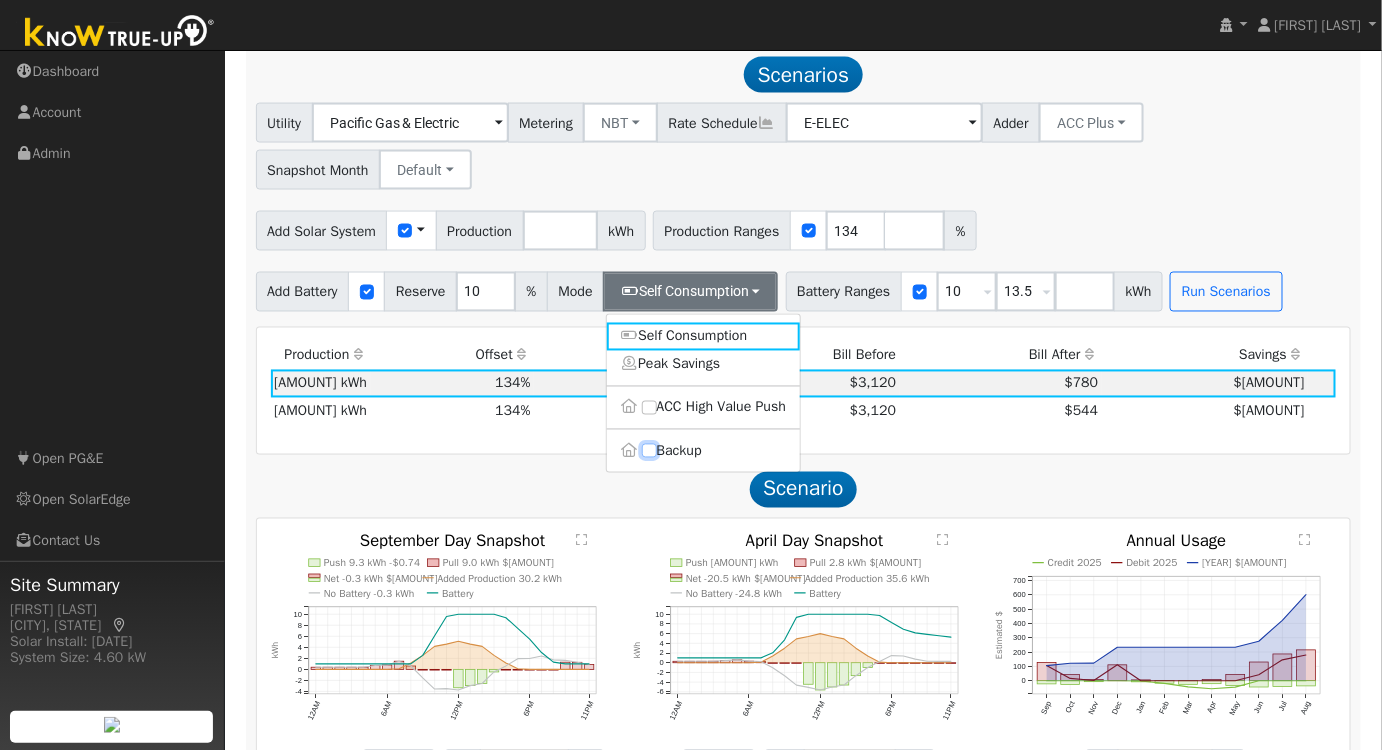 click on "Backup" at bounding box center (649, 451) 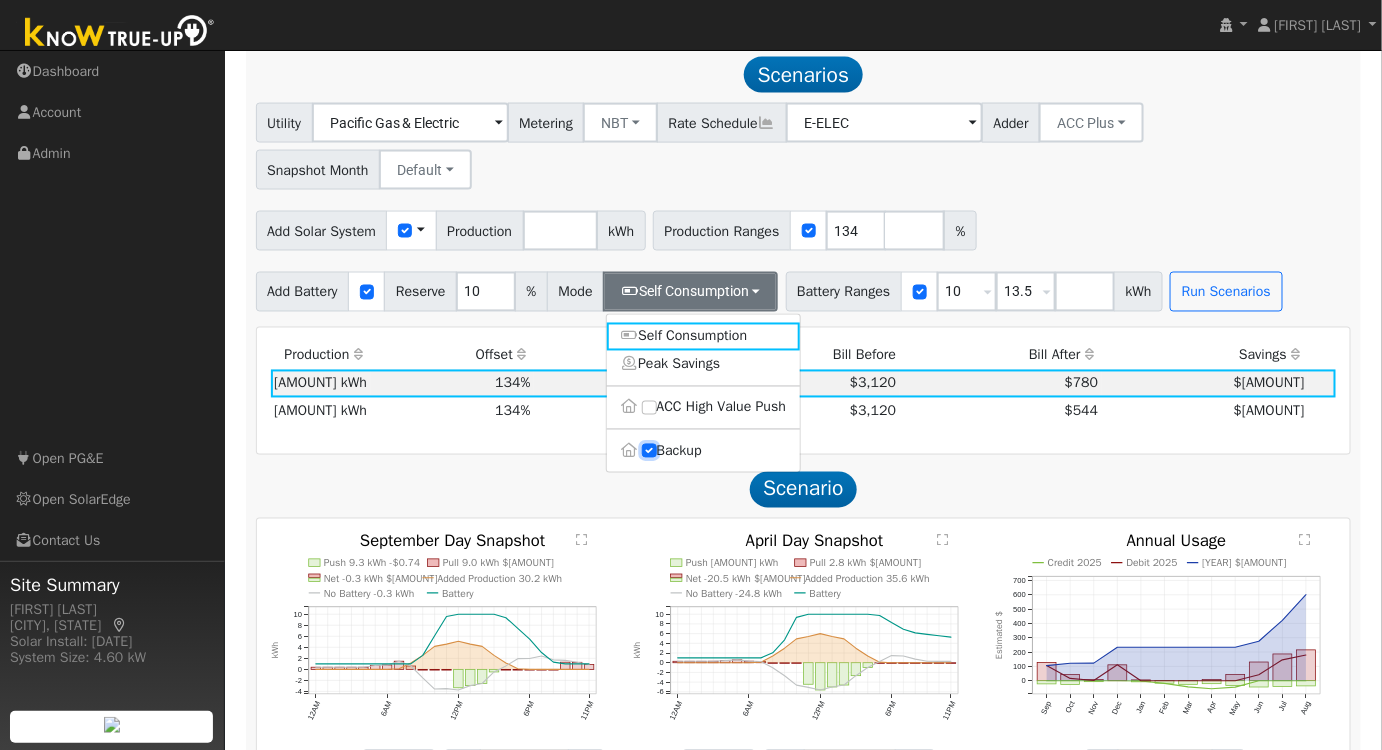 type on "20" 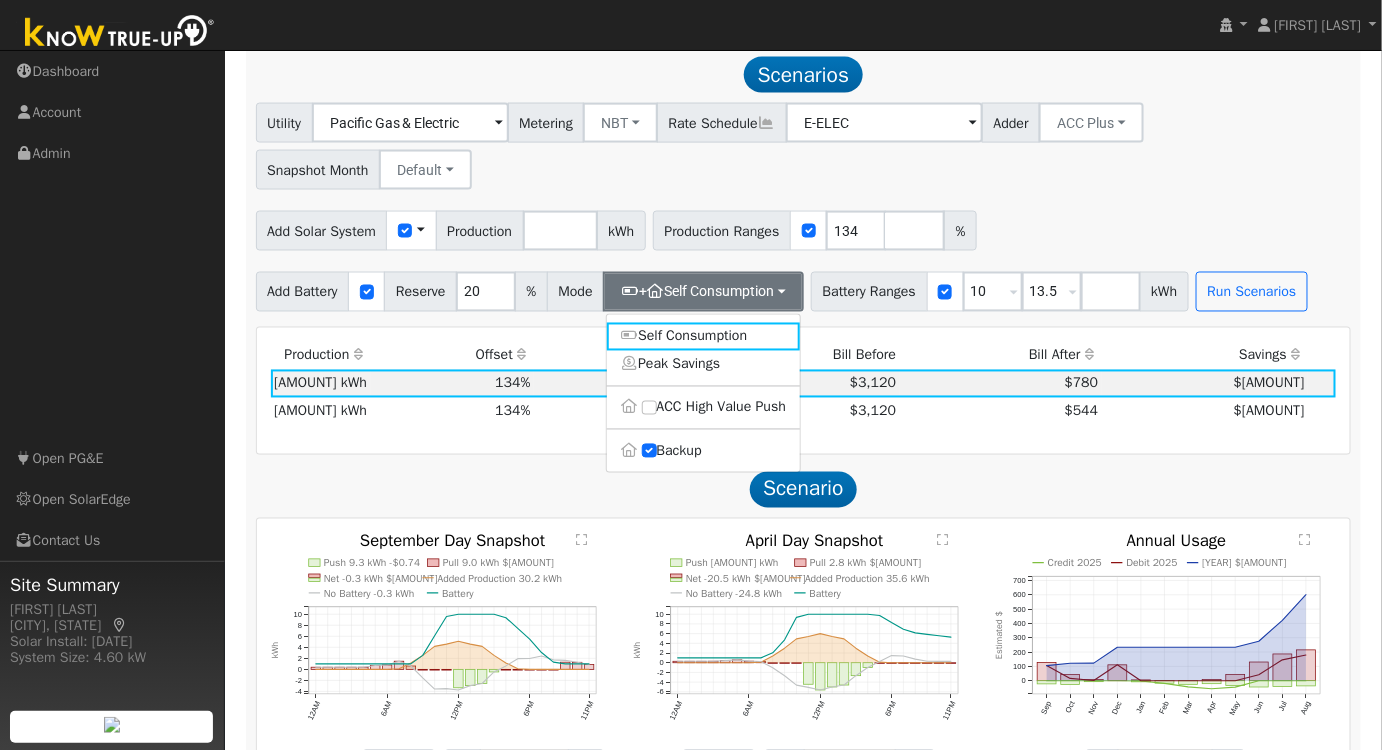 click on "Utility Pacific Gas & Electric Metering NBT NEM NBT  Rate Schedule  E-ELEC Adder ACC Plus - None - ACC Plus SB-535 Snapshot Month Default Jan Feb Mar Apr May Jun Jul Aug Sep Oct Nov Dec" at bounding box center (803, 143) 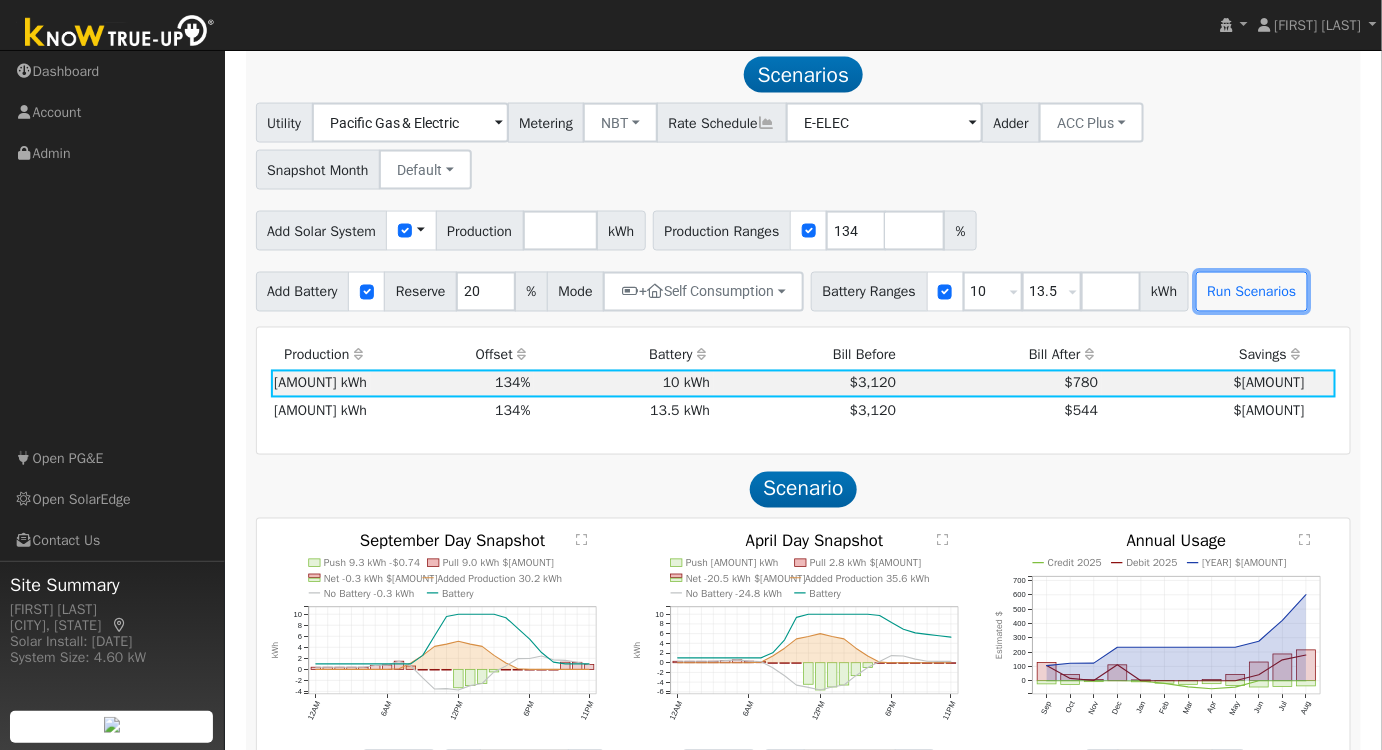 click on "Run Scenarios" at bounding box center [1252, 292] 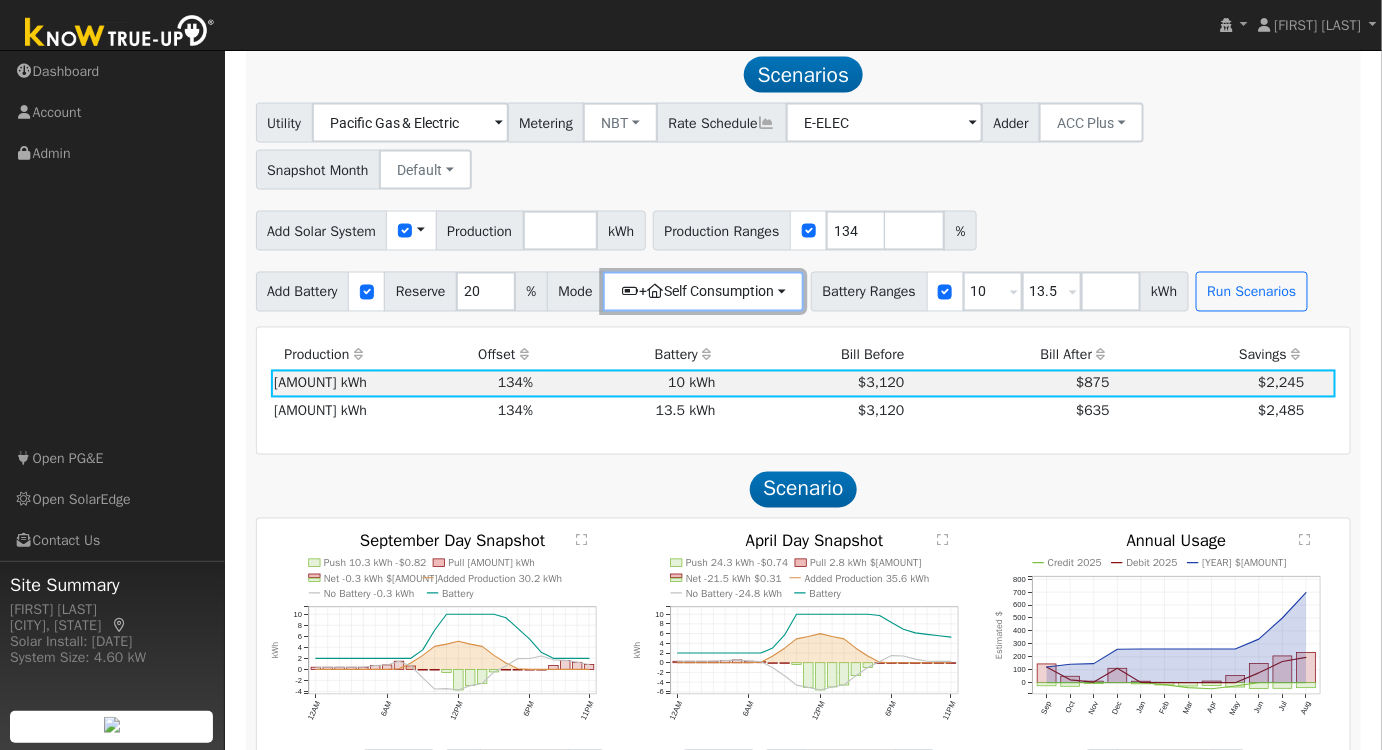 click on "+  Self Consumption" at bounding box center (703, 292) 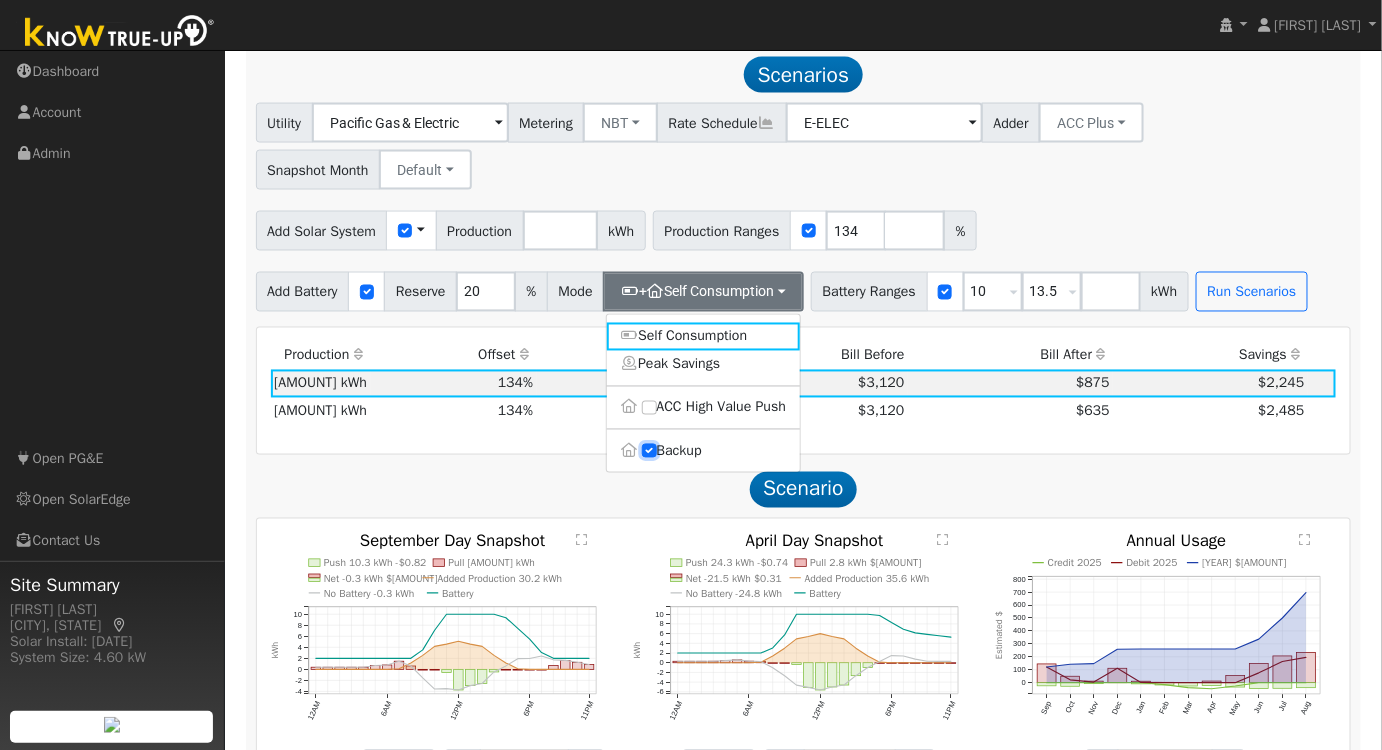 click on "Backup" at bounding box center (649, 451) 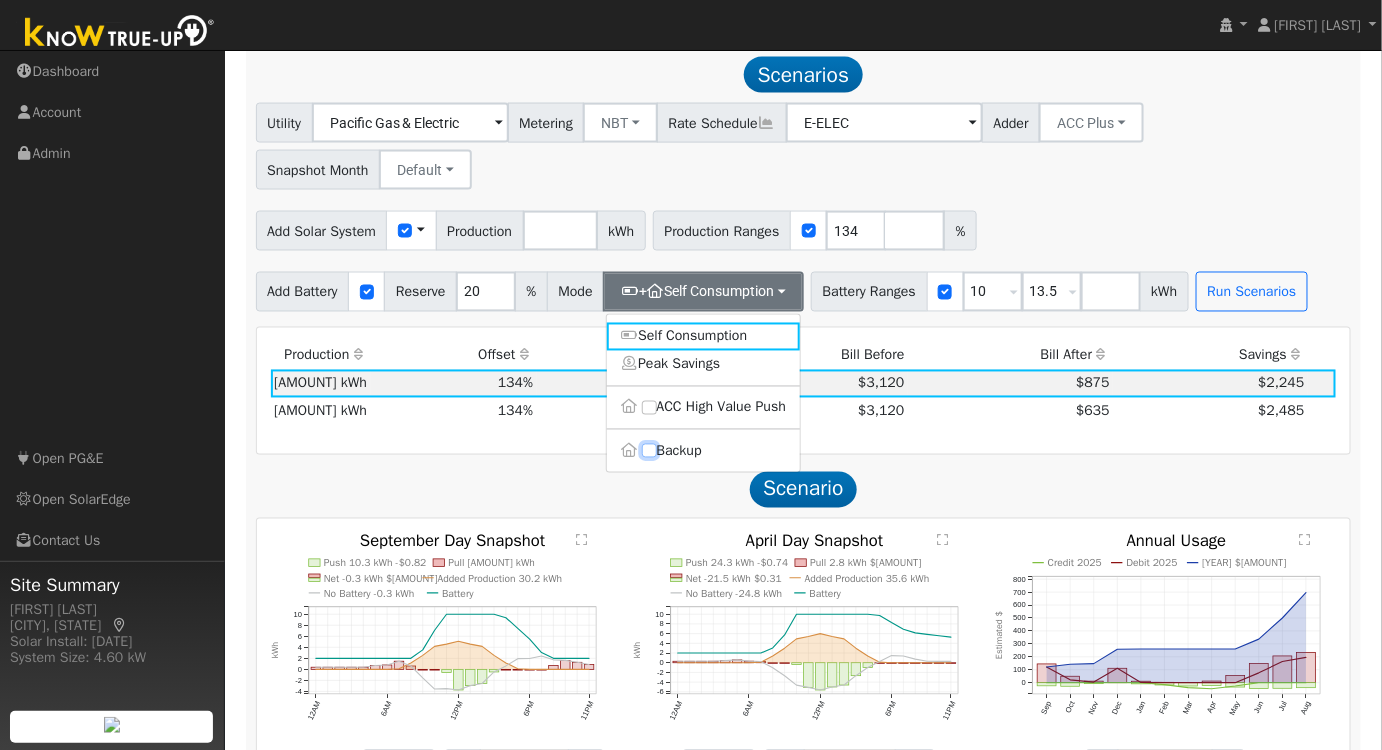 type on "10" 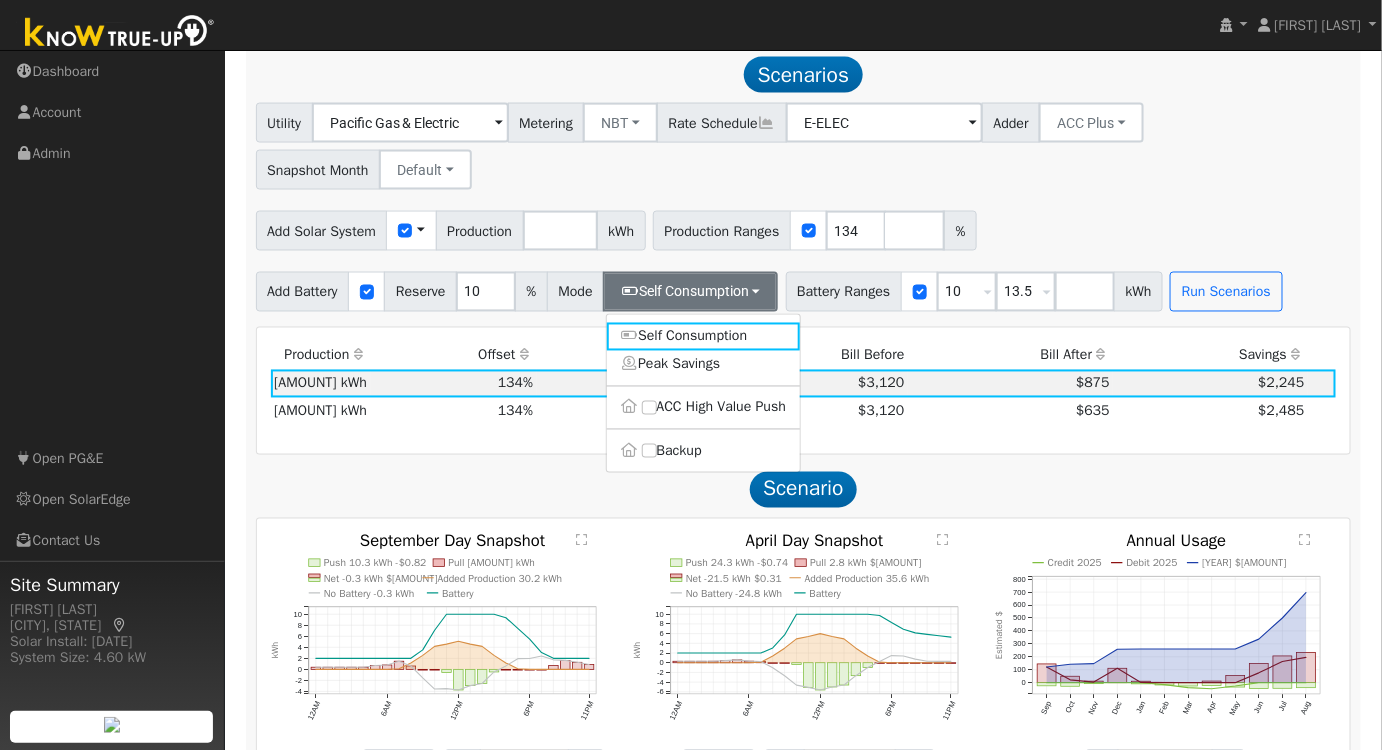 click on "Add Solar System Use CSV Data Production 7759 kWh Production Ranges 134 %" at bounding box center (803, 227) 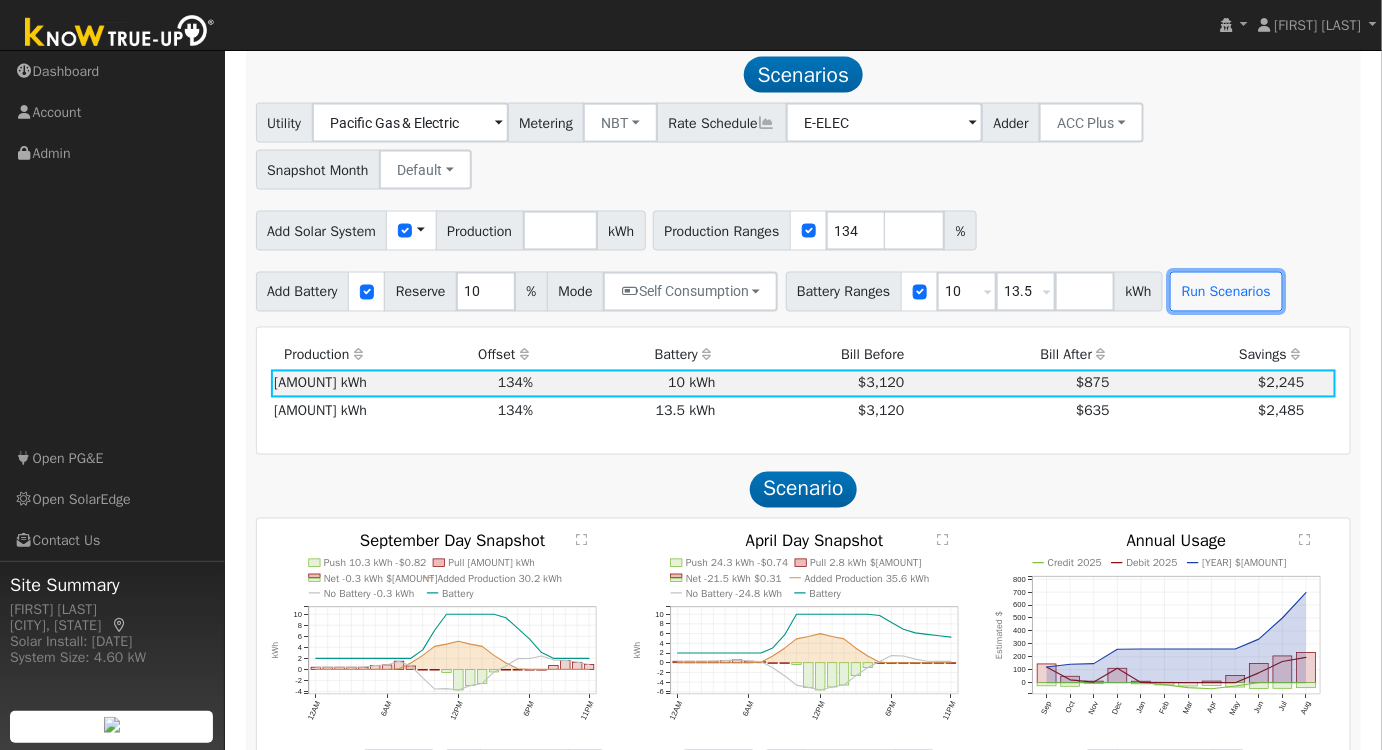 click on "Run Scenarios" at bounding box center [1226, 292] 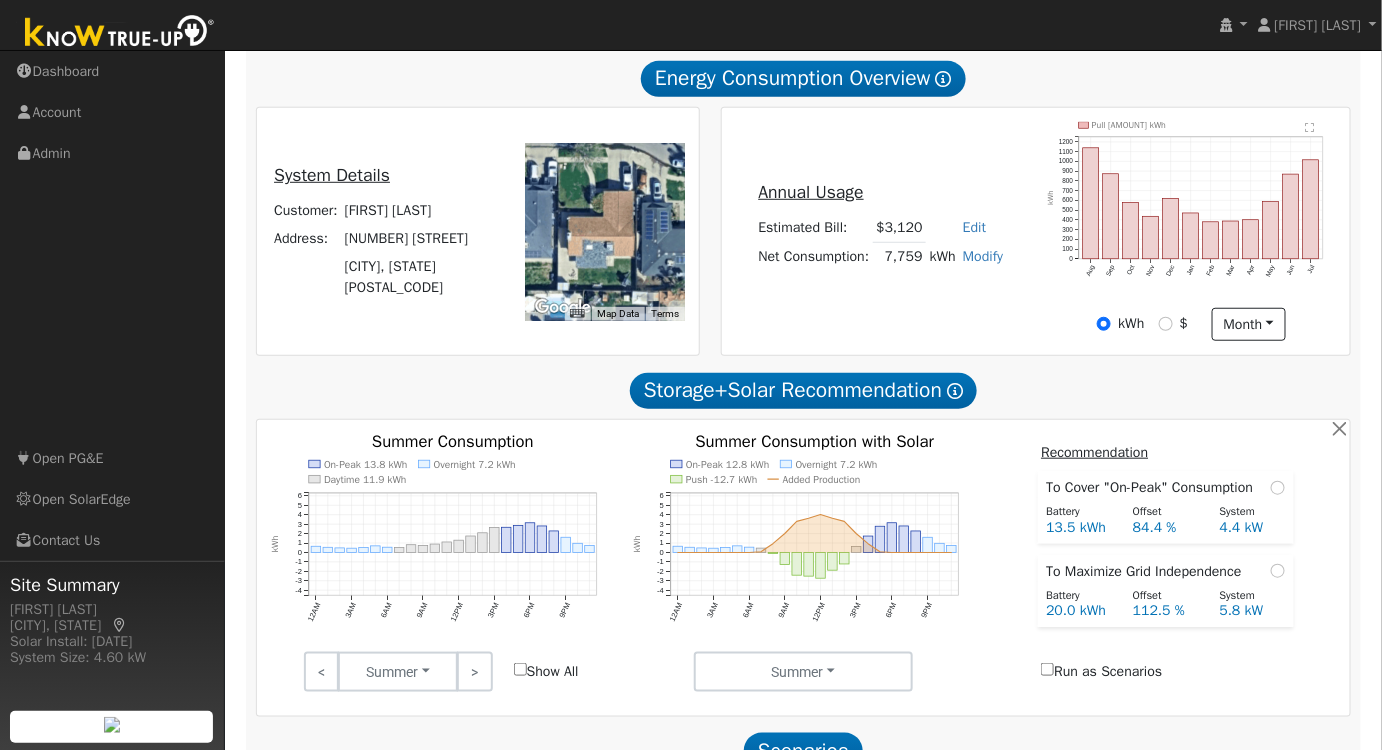 scroll, scrollTop: 360, scrollLeft: 0, axis: vertical 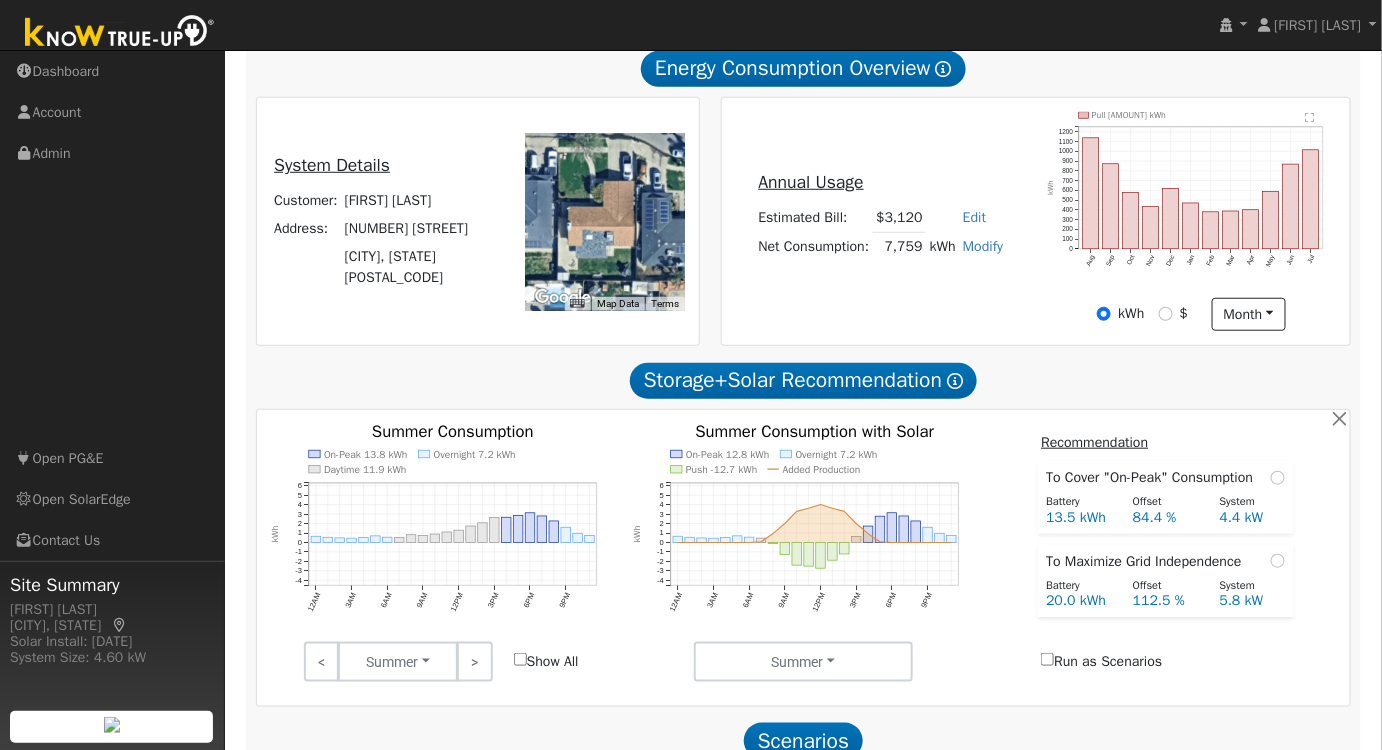 click on ">" at bounding box center [474, 662] 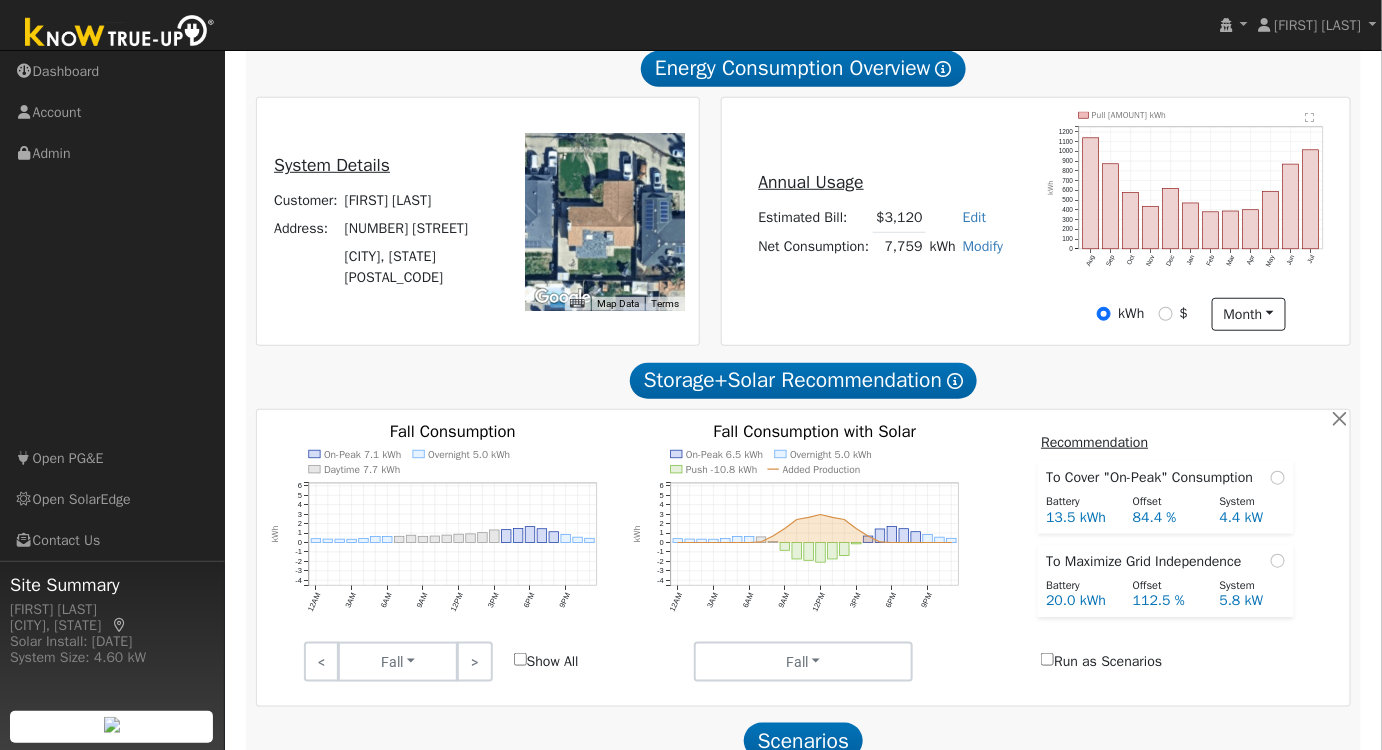 click on ">" at bounding box center [474, 662] 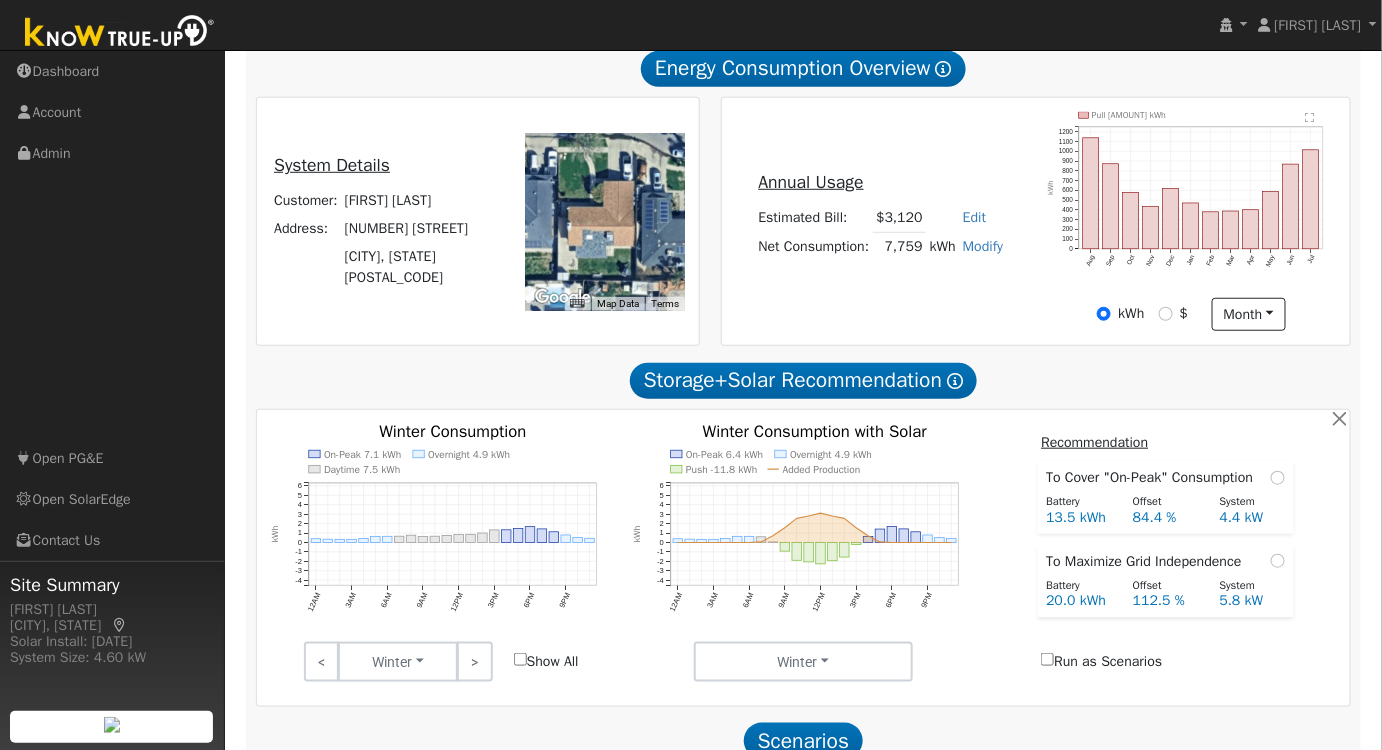 click on ">" at bounding box center (474, 662) 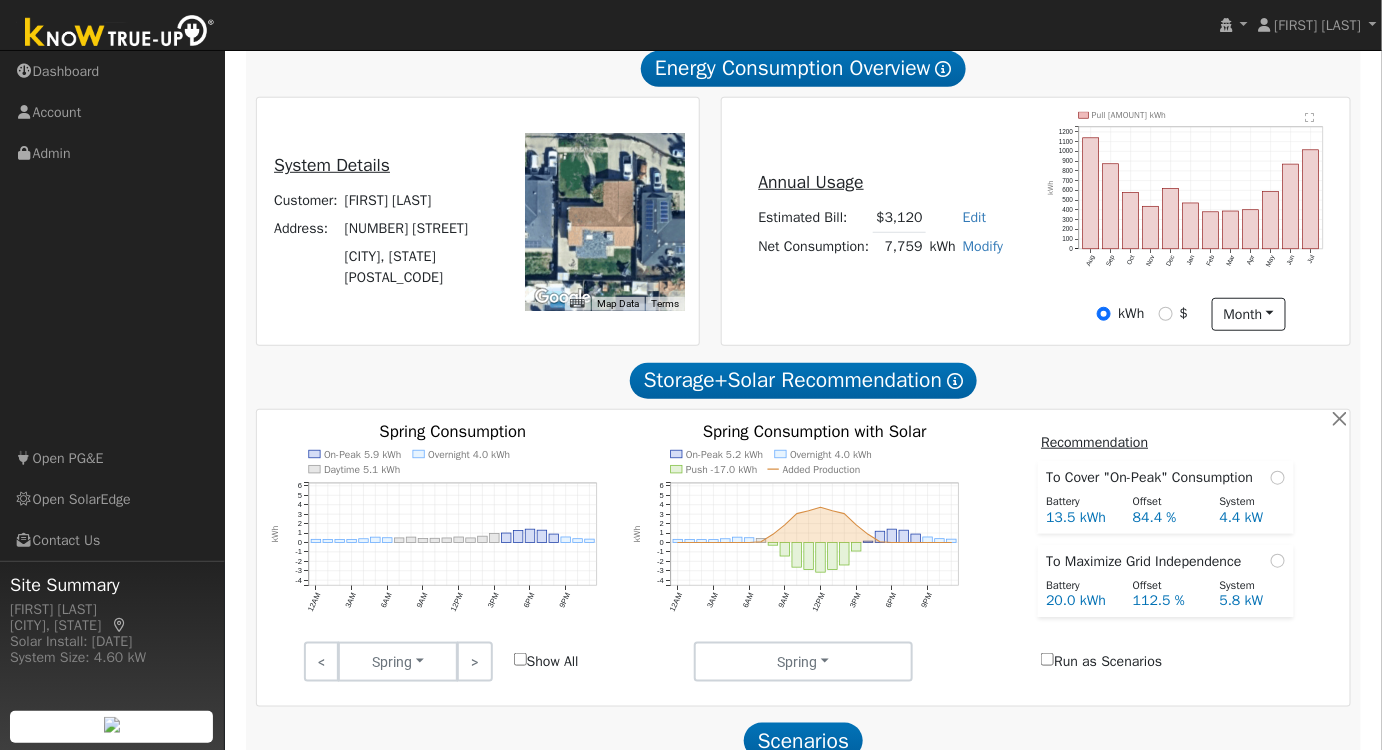 click on ">" at bounding box center [474, 662] 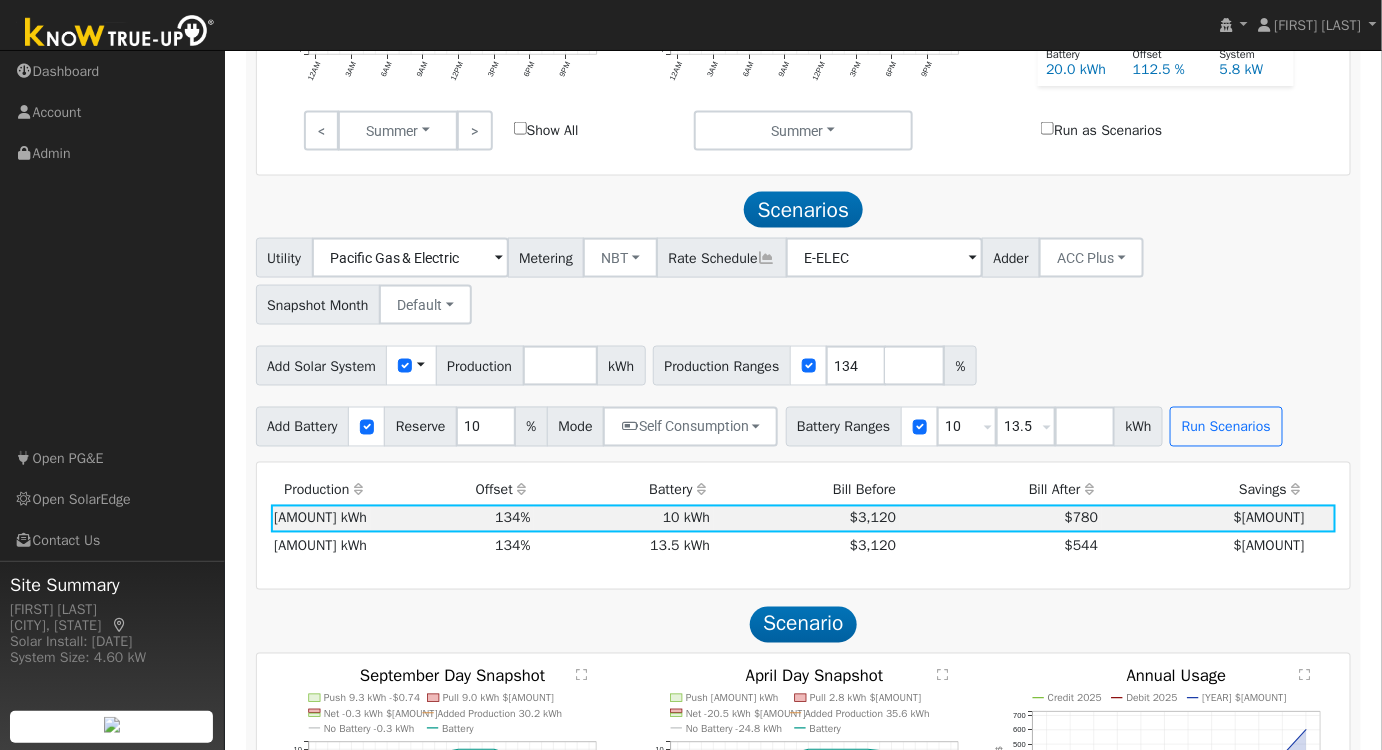 scroll, scrollTop: 910, scrollLeft: 0, axis: vertical 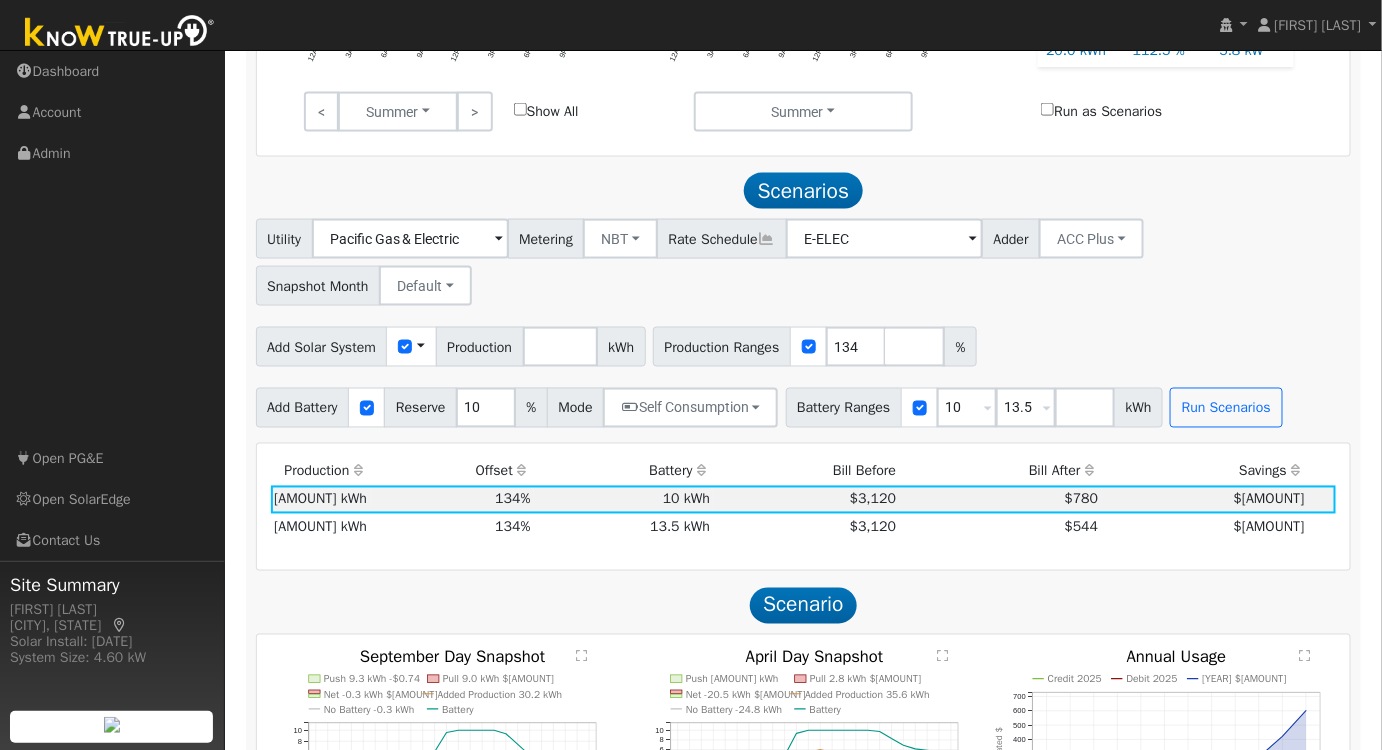 click on "Utility Pacific Gas & Electric Metering NBT NEM NBT  Rate Schedule  E-ELEC Adder ACC Plus - None - ACC Plus SB-535 Snapshot Month Default Jan Feb Mar Apr May Jun Jul Aug Sep Oct Nov Dec" at bounding box center (803, 259) 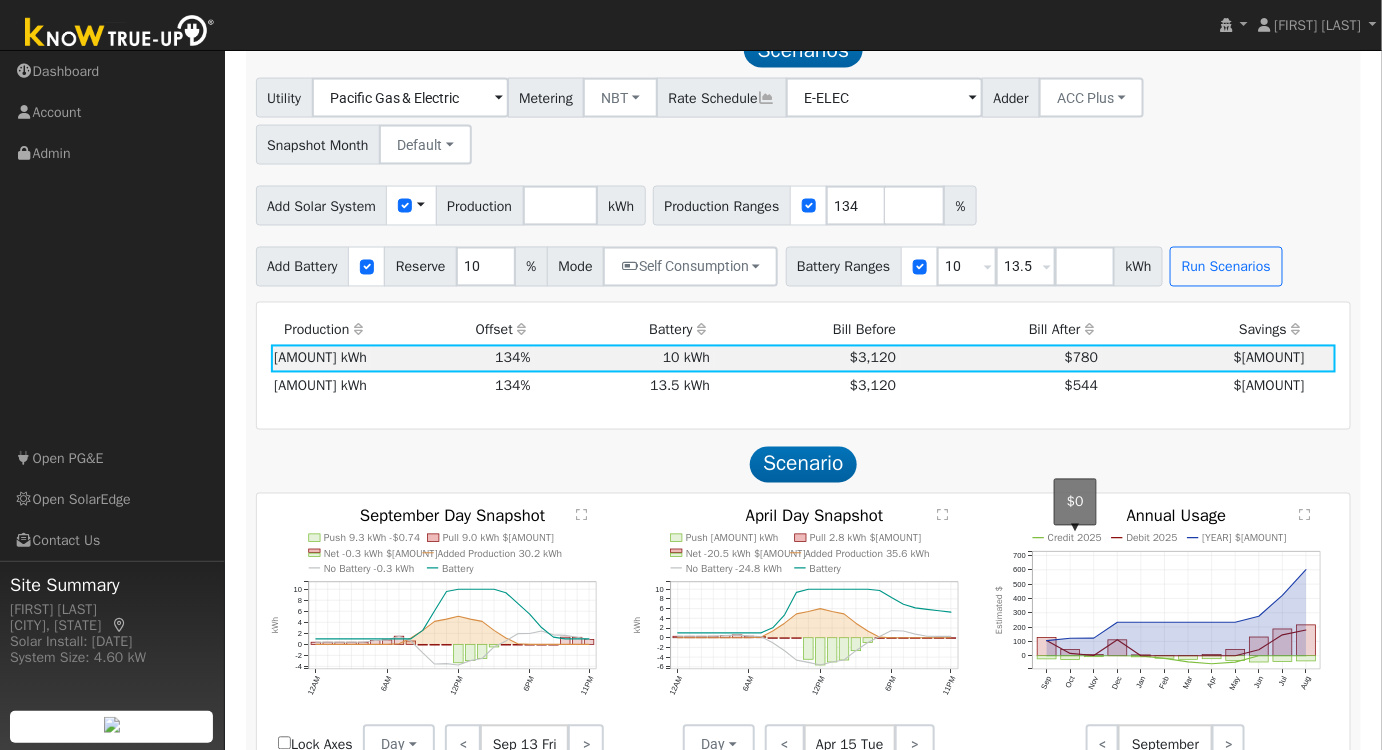 scroll, scrollTop: 1052, scrollLeft: 0, axis: vertical 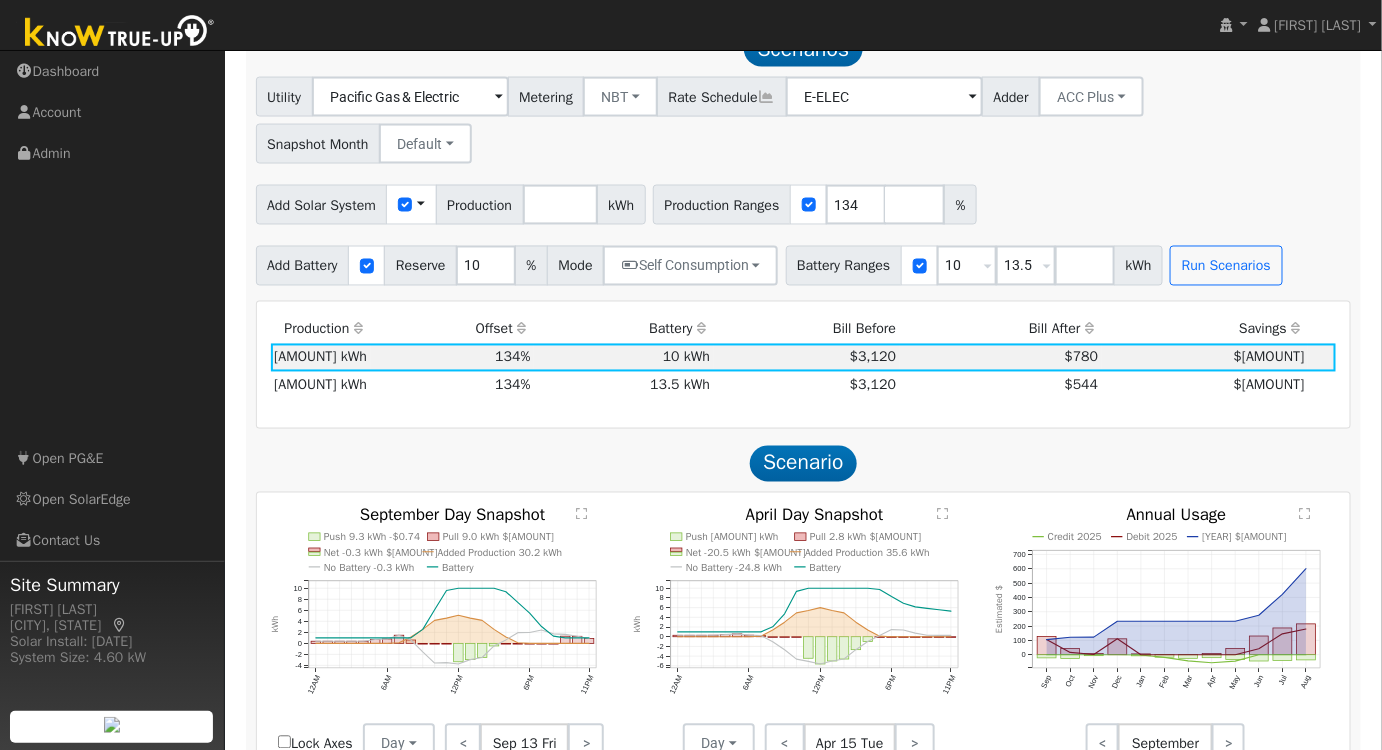 click on "$544" at bounding box center [1001, 386] 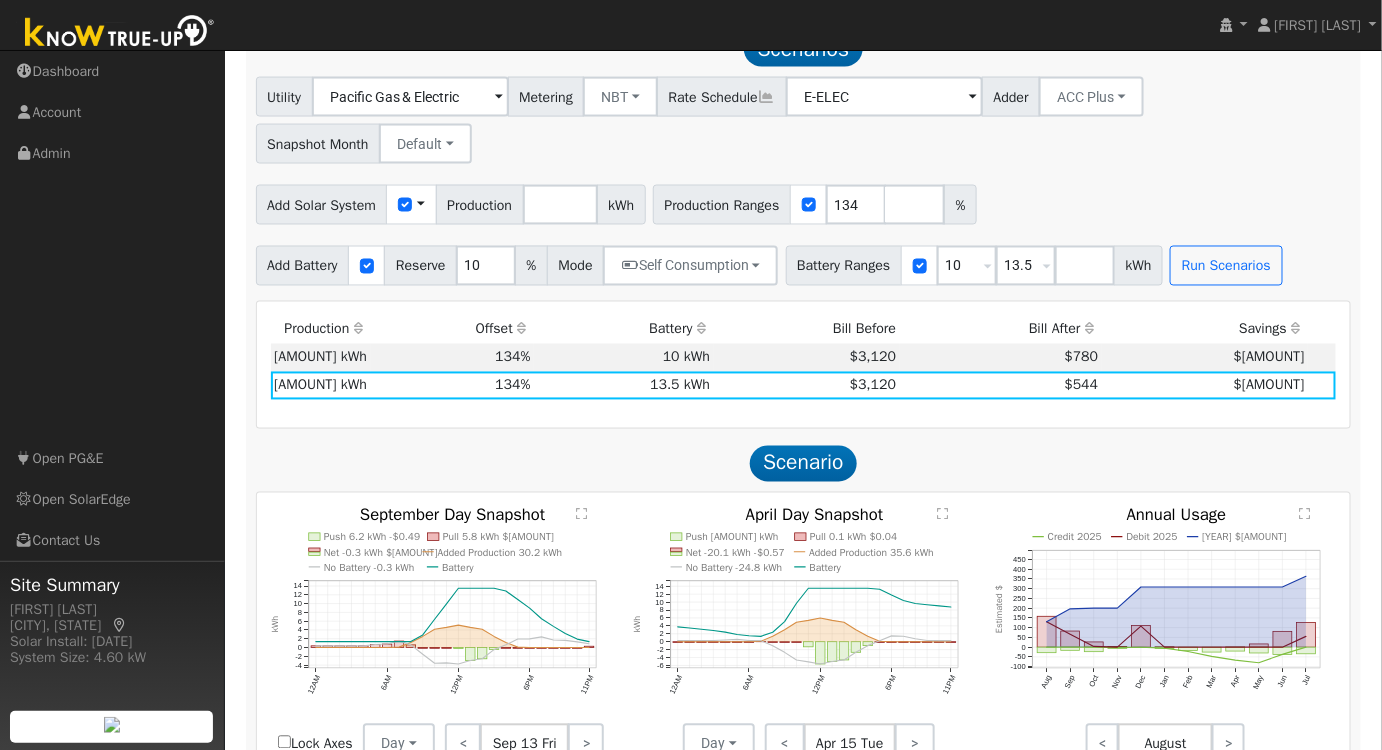 click on "" 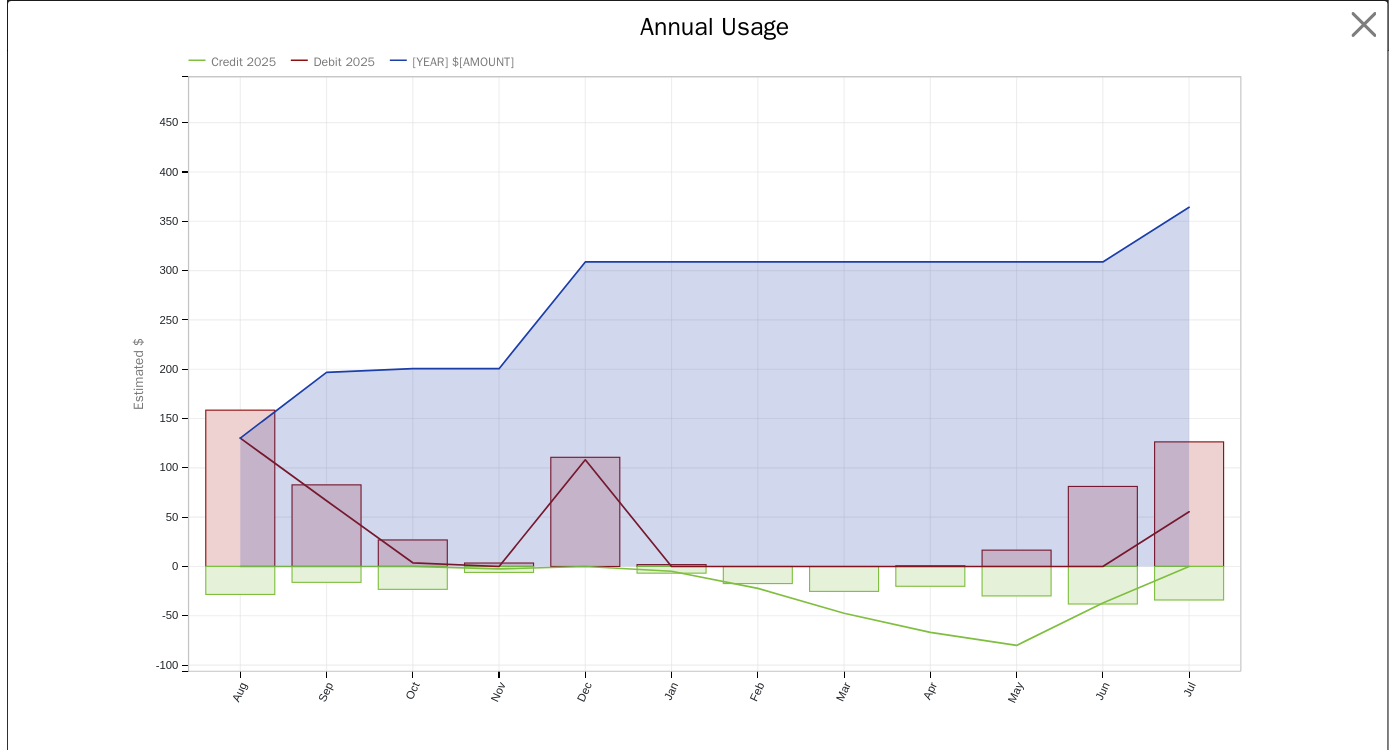 scroll, scrollTop: 1057, scrollLeft: 0, axis: vertical 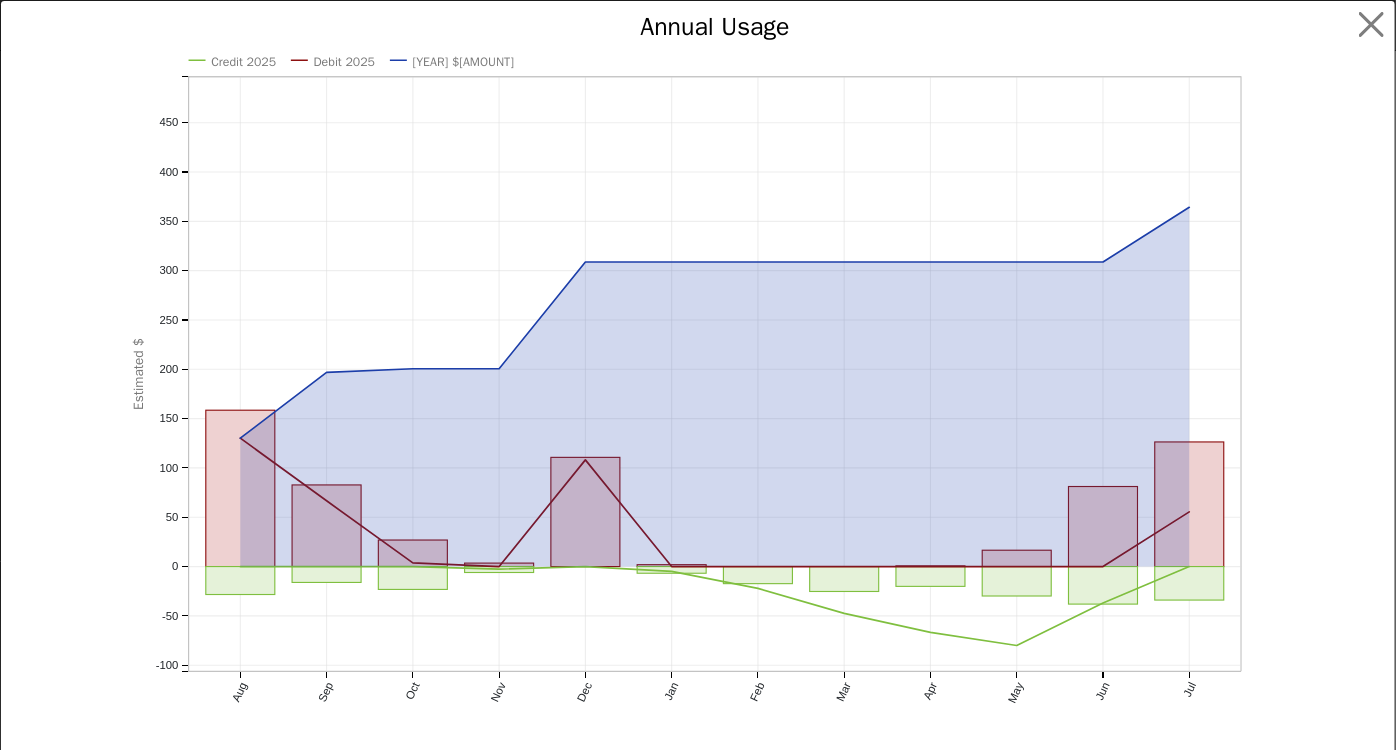 click on "onclick=""" 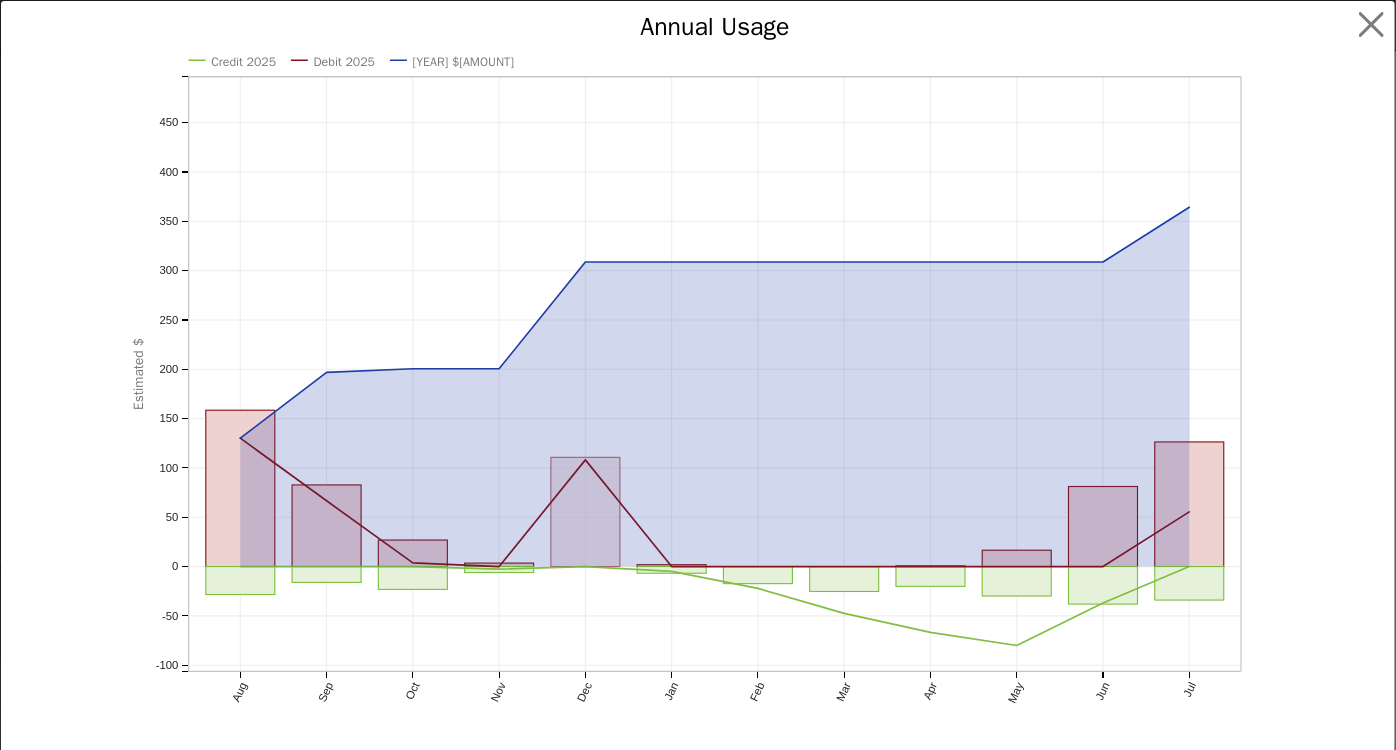 click on "onclick=""" 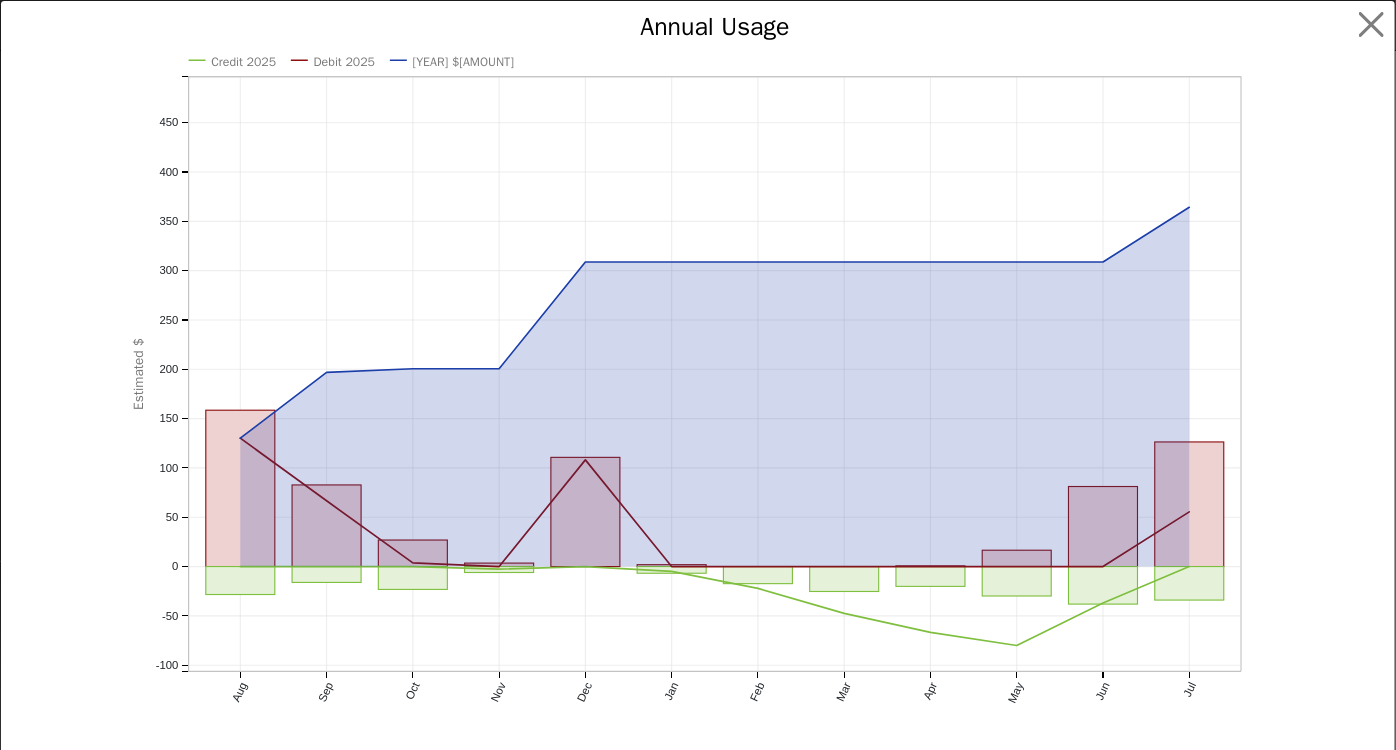 click on "onclick=""" 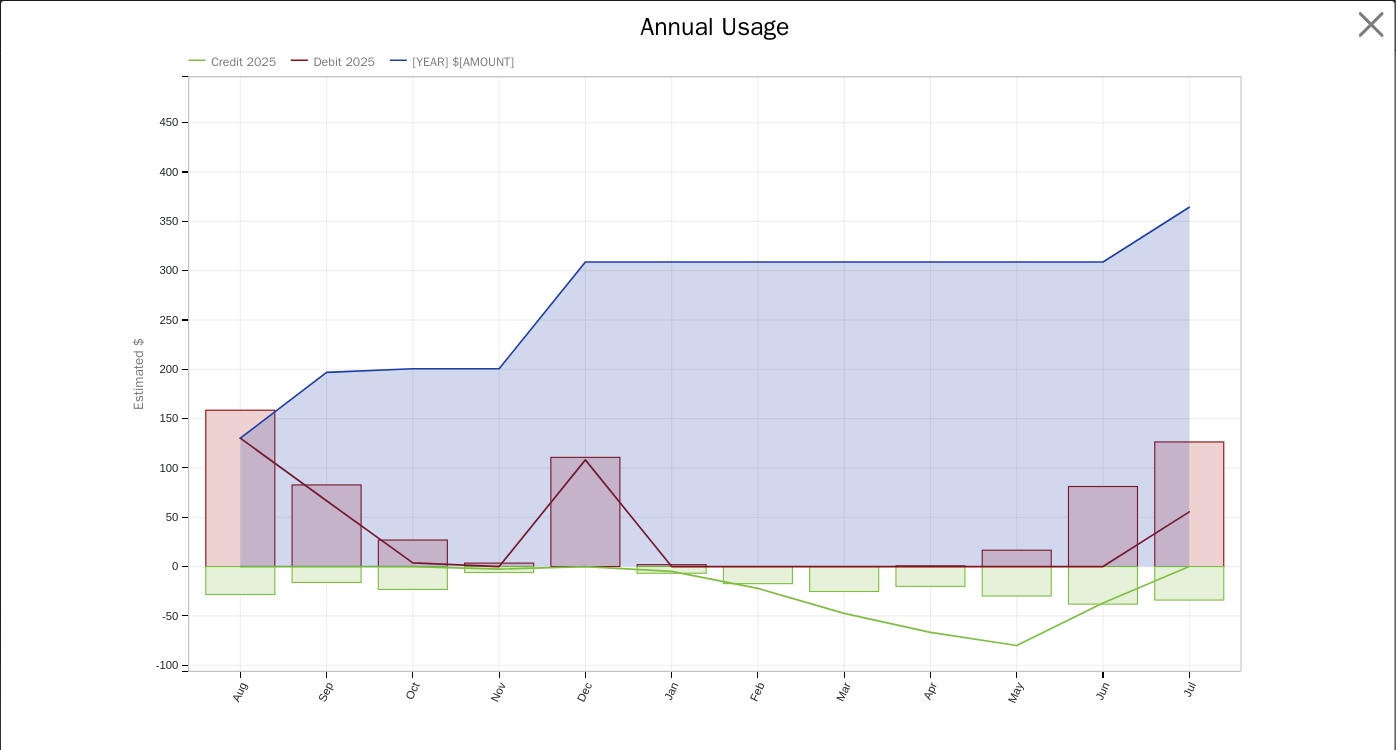 scroll, scrollTop: 0, scrollLeft: 0, axis: both 